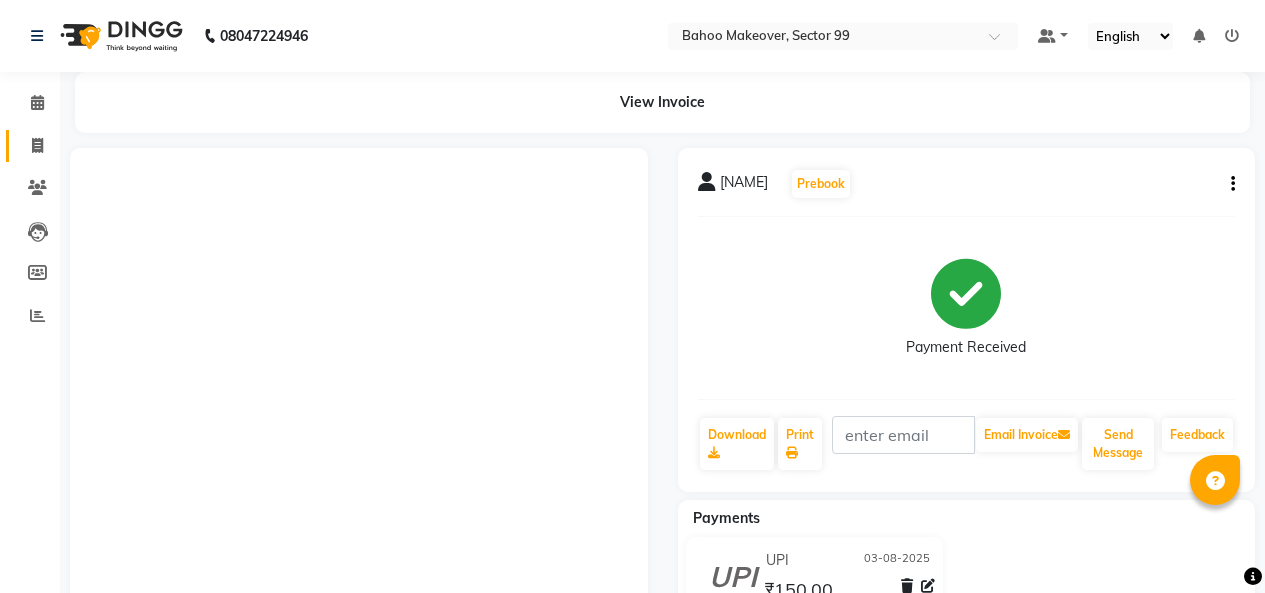 scroll, scrollTop: 0, scrollLeft: 0, axis: both 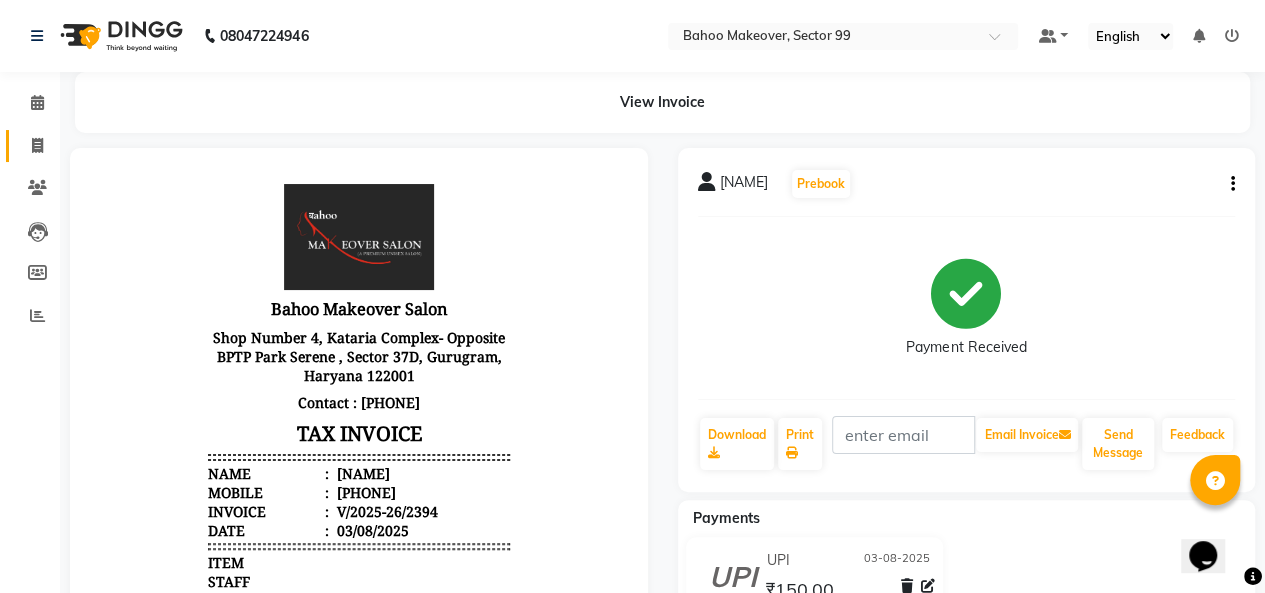 click on "Invoice" 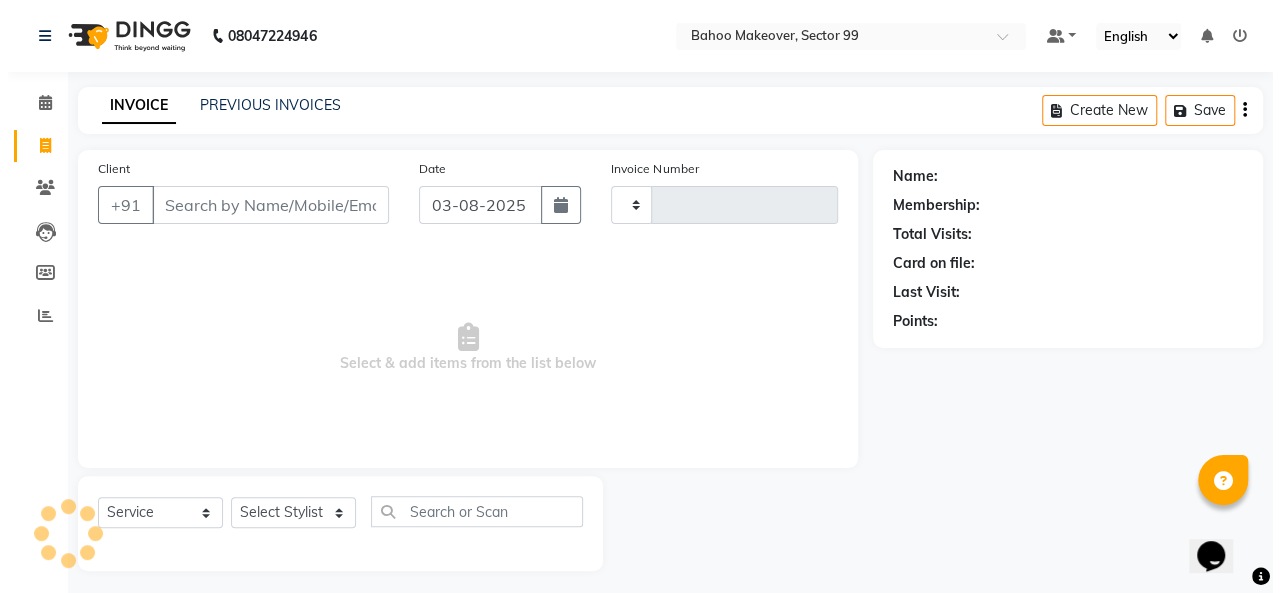 scroll, scrollTop: 7, scrollLeft: 0, axis: vertical 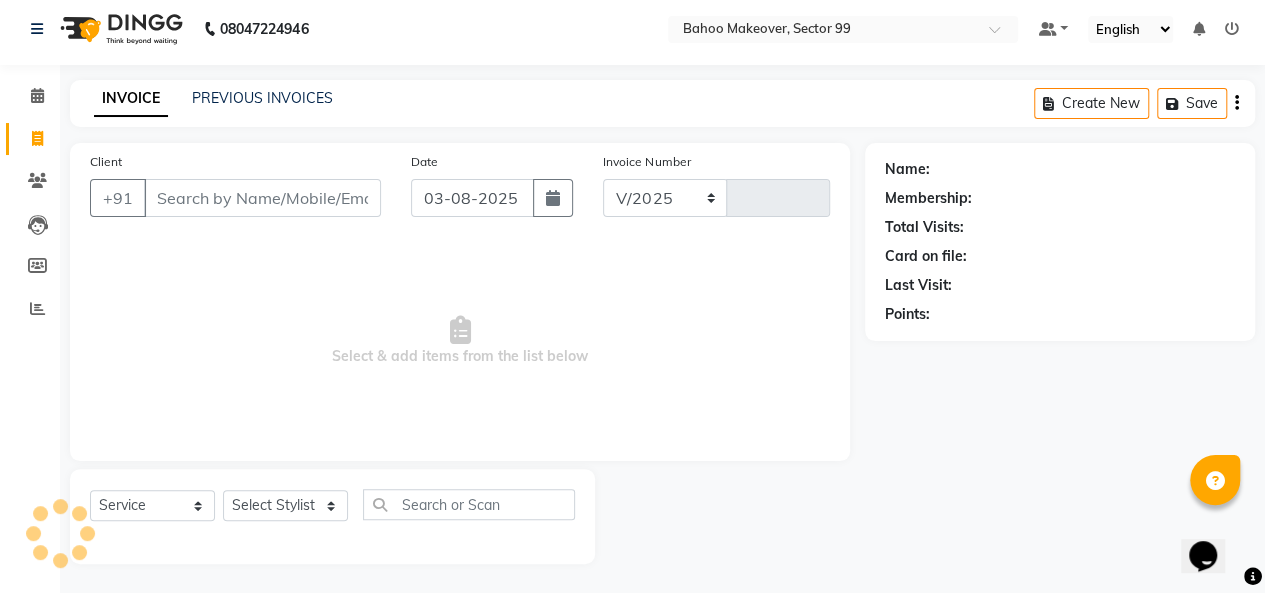click on "Client" at bounding box center [262, 198] 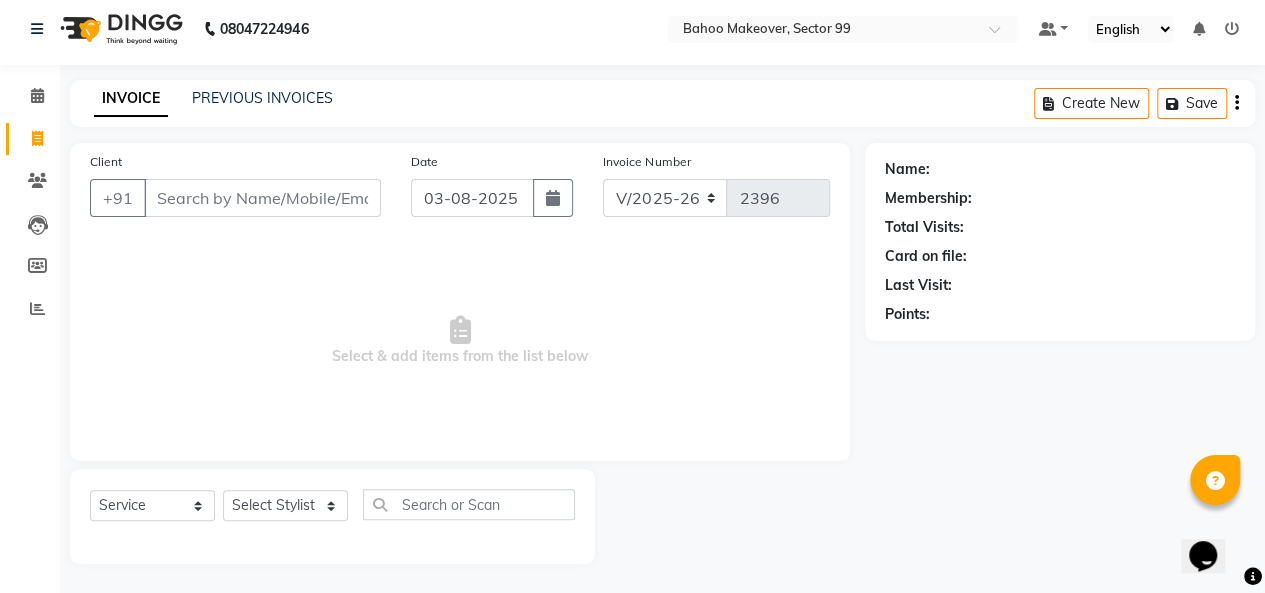 click on "Client" at bounding box center (262, 198) 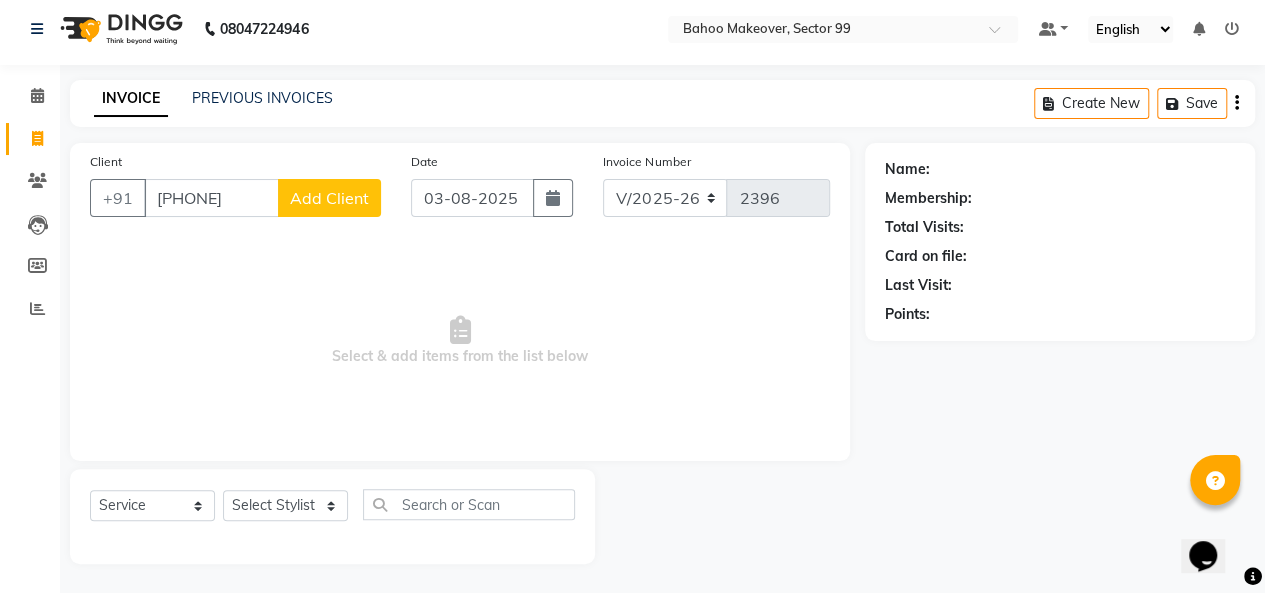 type on "[PHONE]" 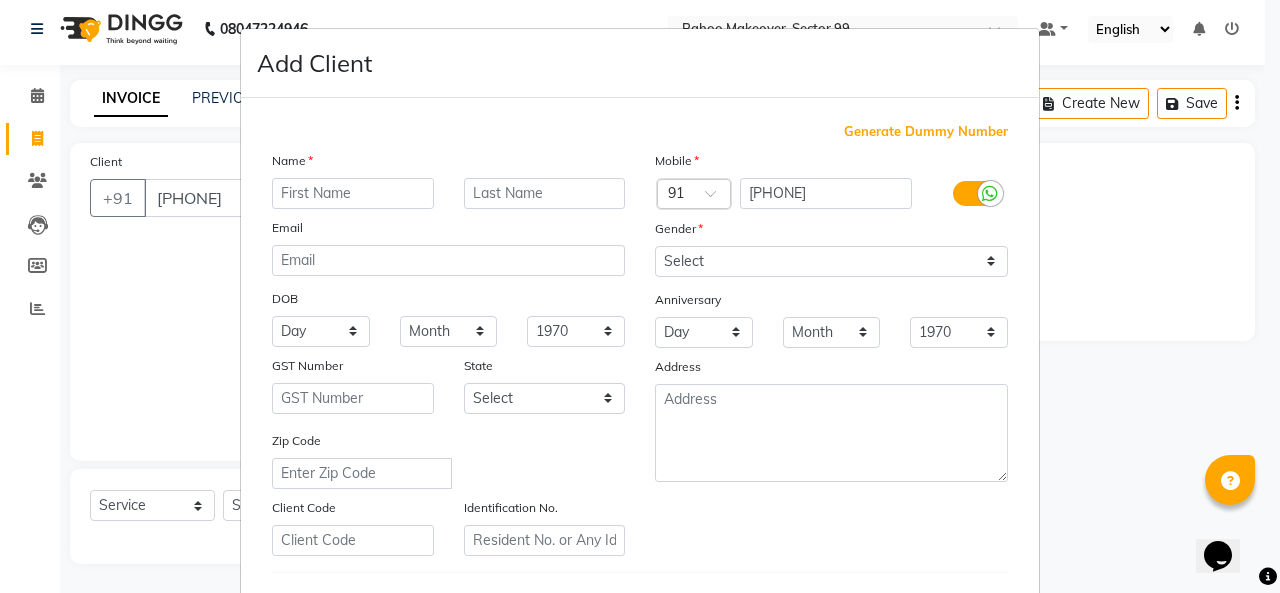 click at bounding box center (353, 193) 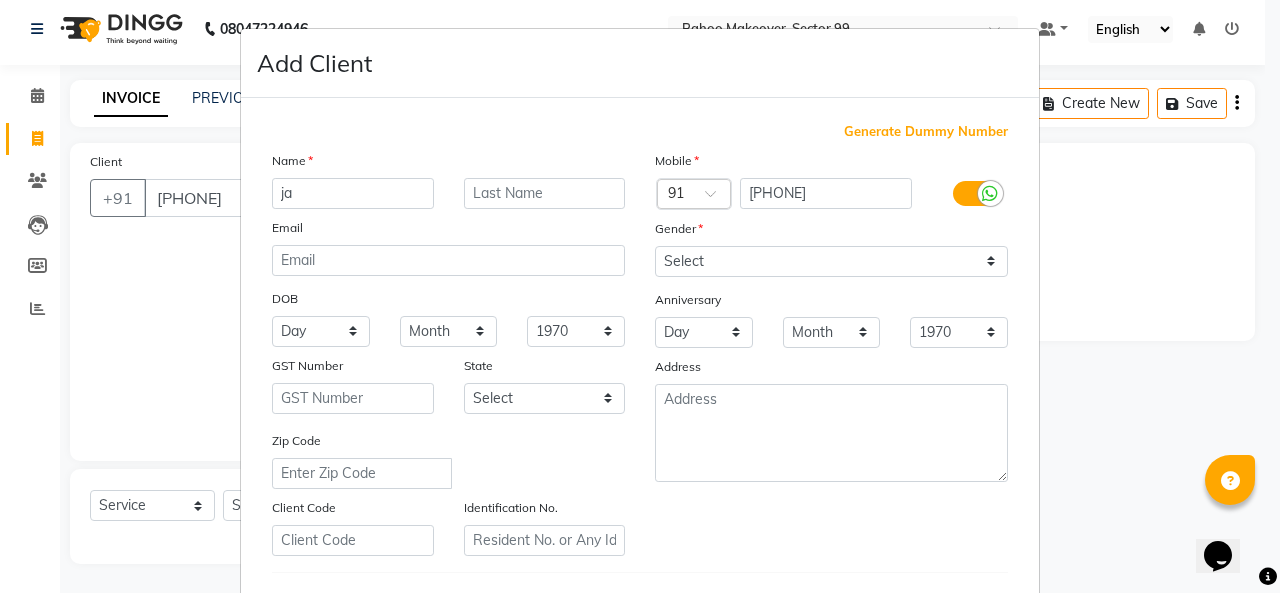 type on "j" 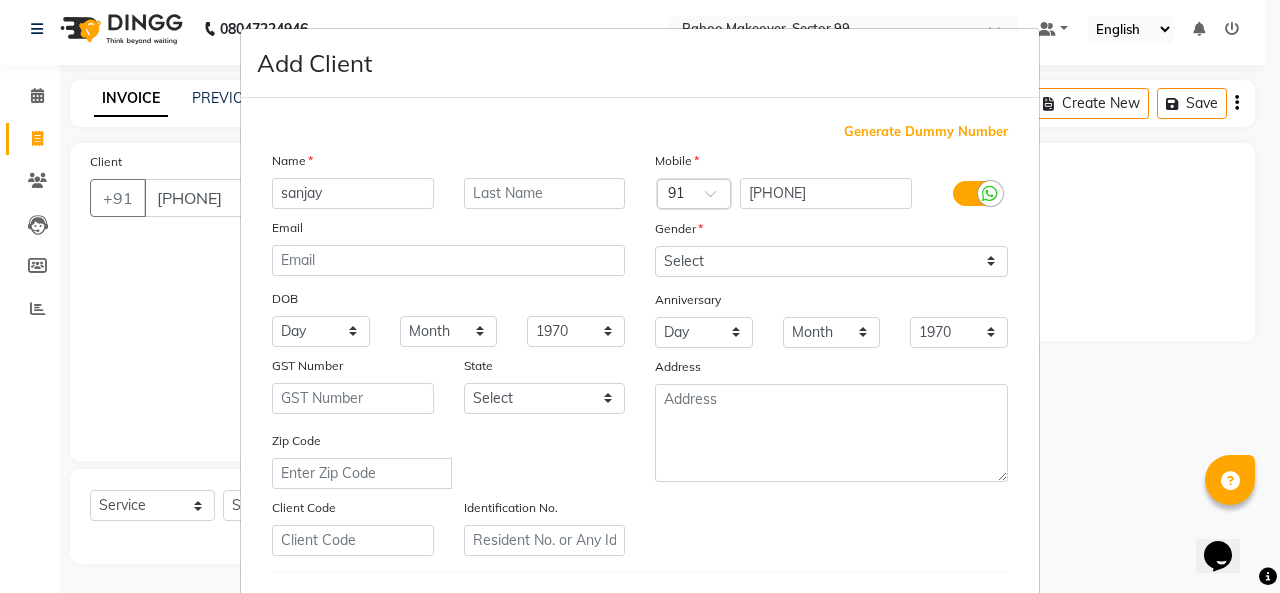 type on "sanjay" 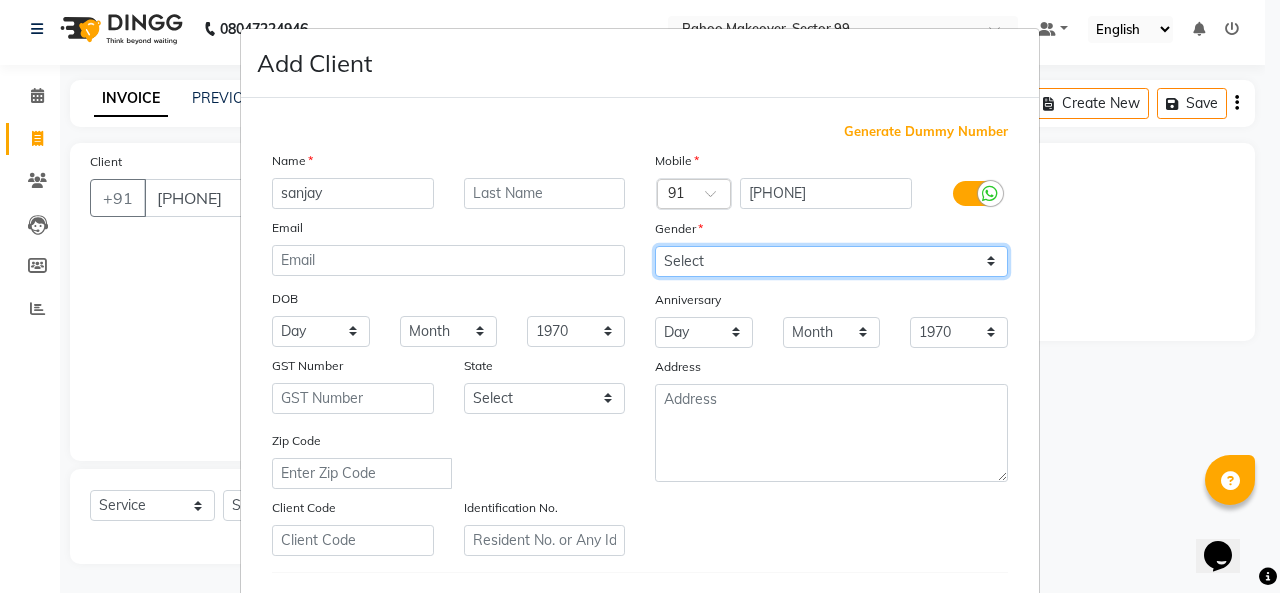 drag, startPoint x: 713, startPoint y: 252, endPoint x: 692, endPoint y: 355, distance: 105.11898 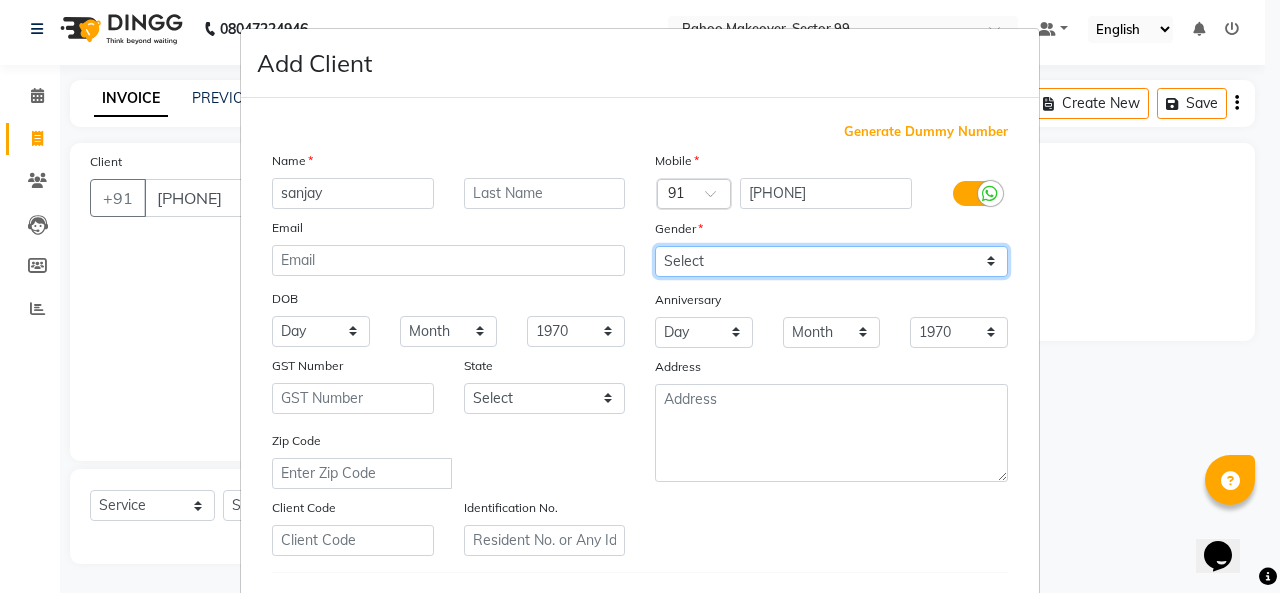 select on "male" 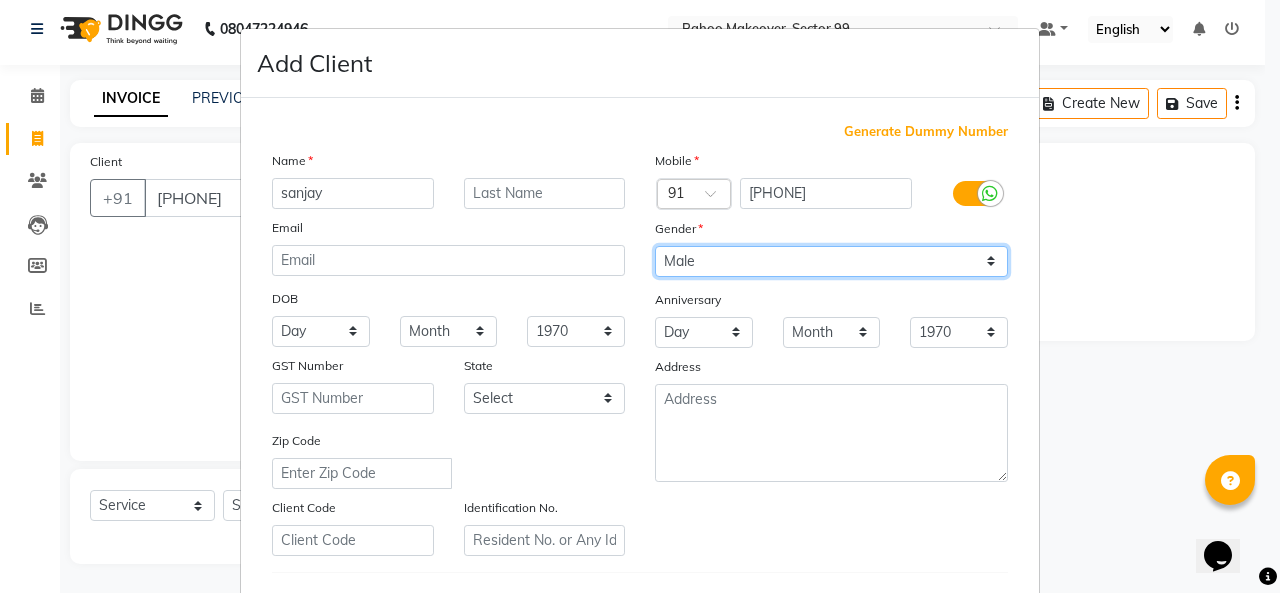 click on "Select Male Female Other Prefer Not To Say" at bounding box center [831, 261] 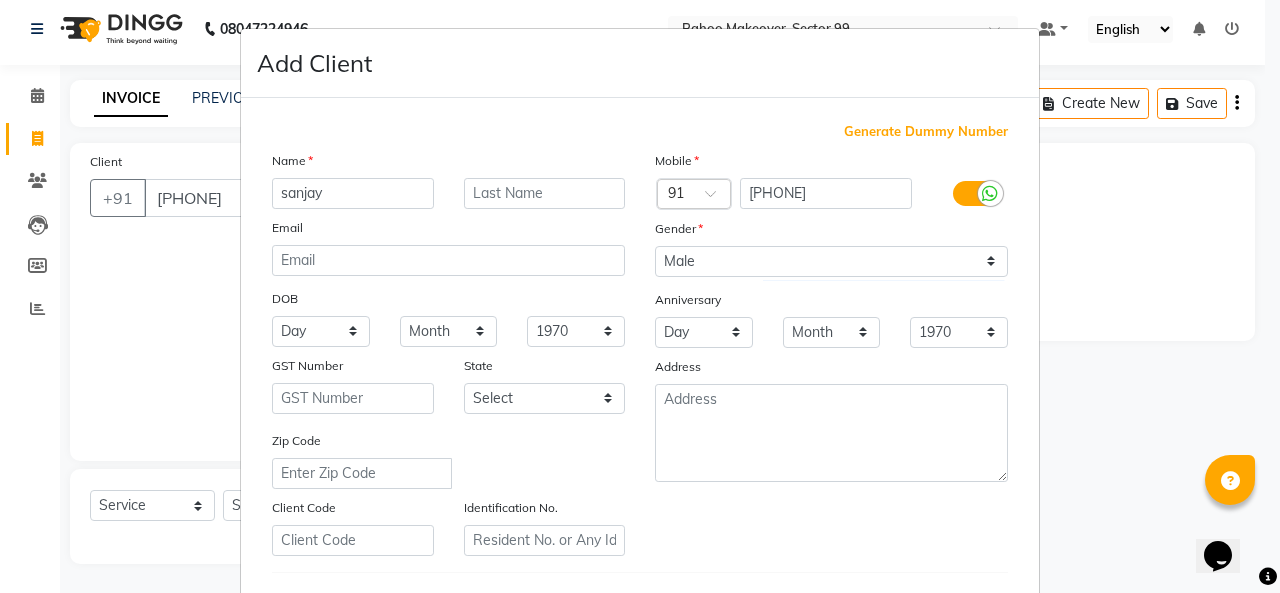 click on "Anniversary" at bounding box center (672, 303) 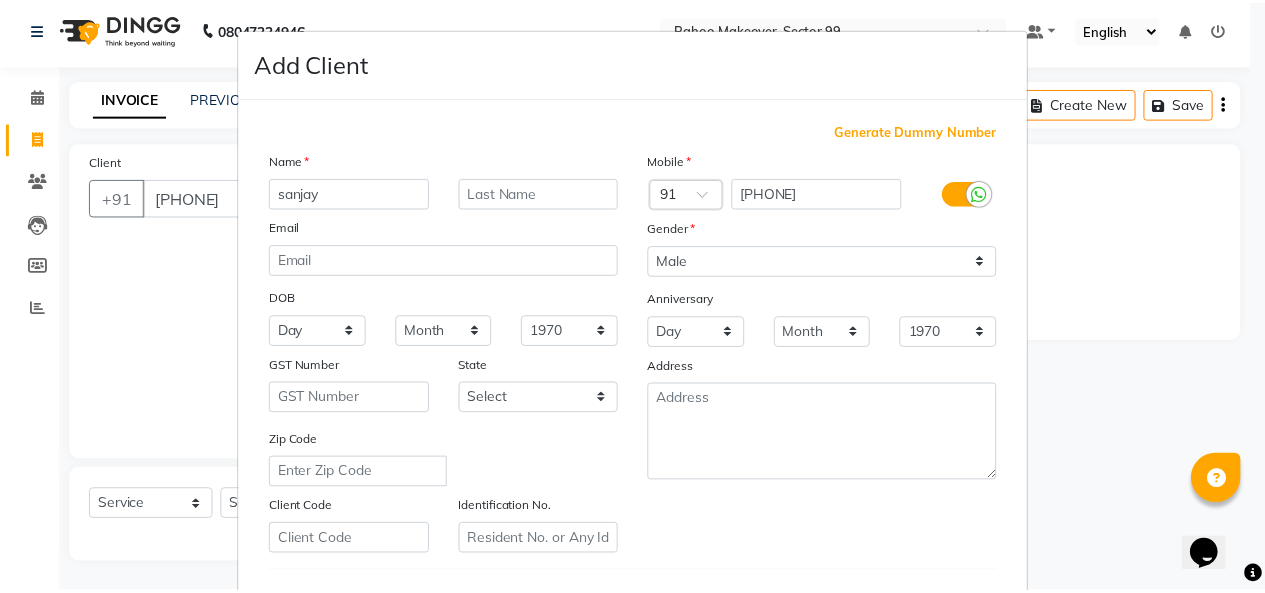 scroll, scrollTop: 326, scrollLeft: 0, axis: vertical 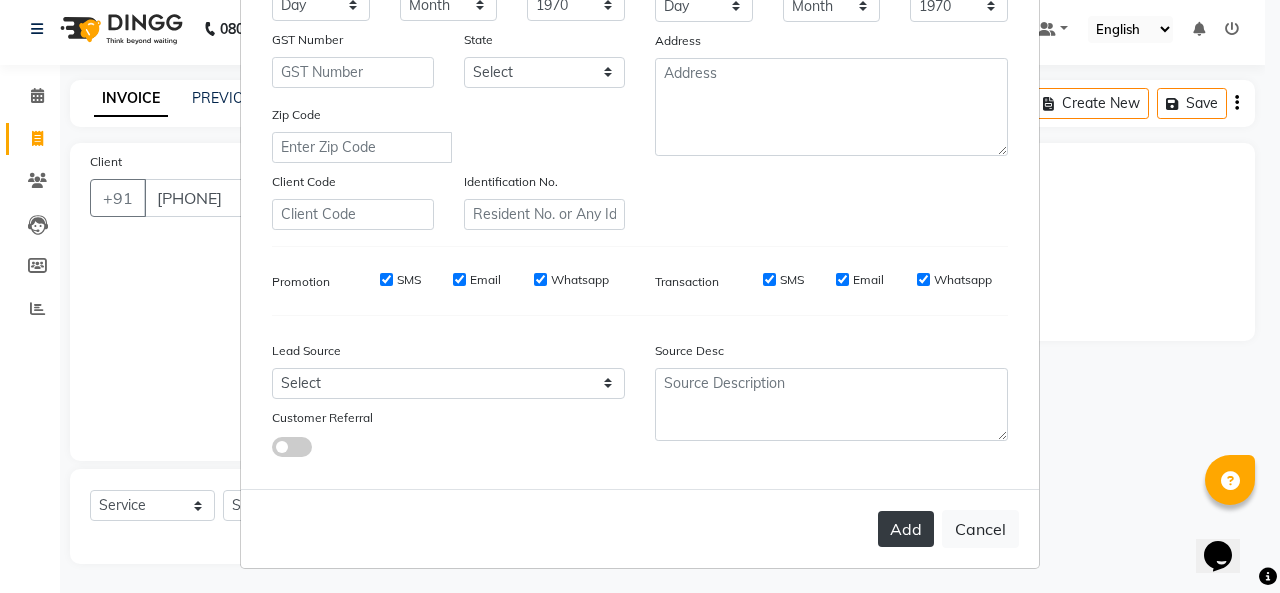 click on "Add" at bounding box center (906, 529) 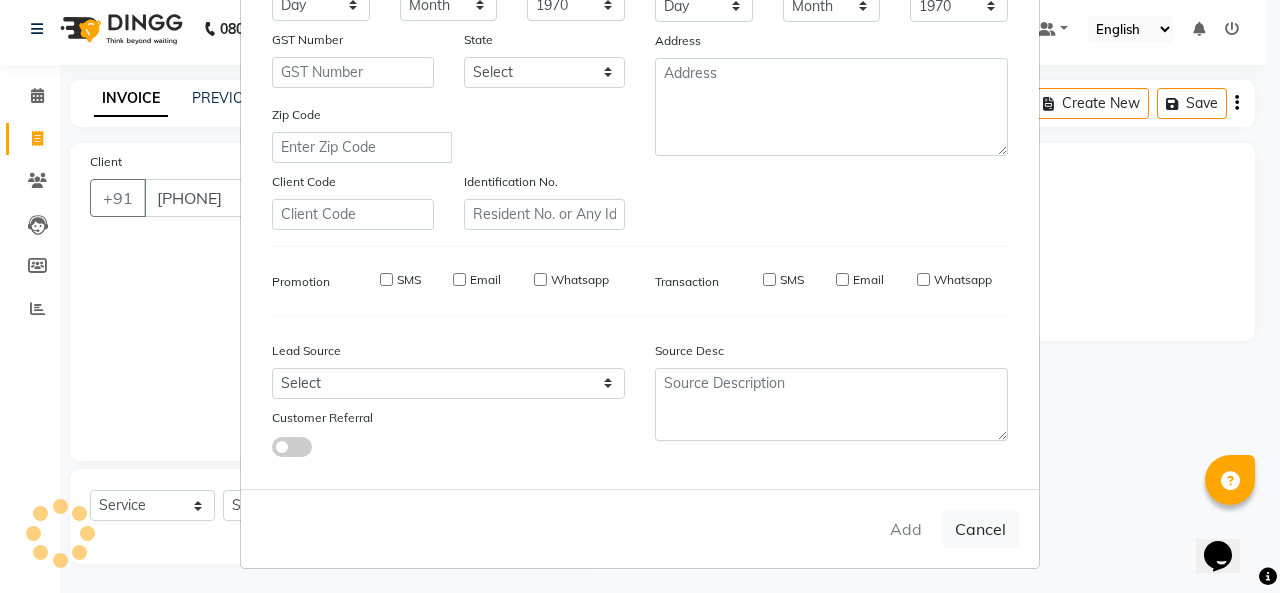 type 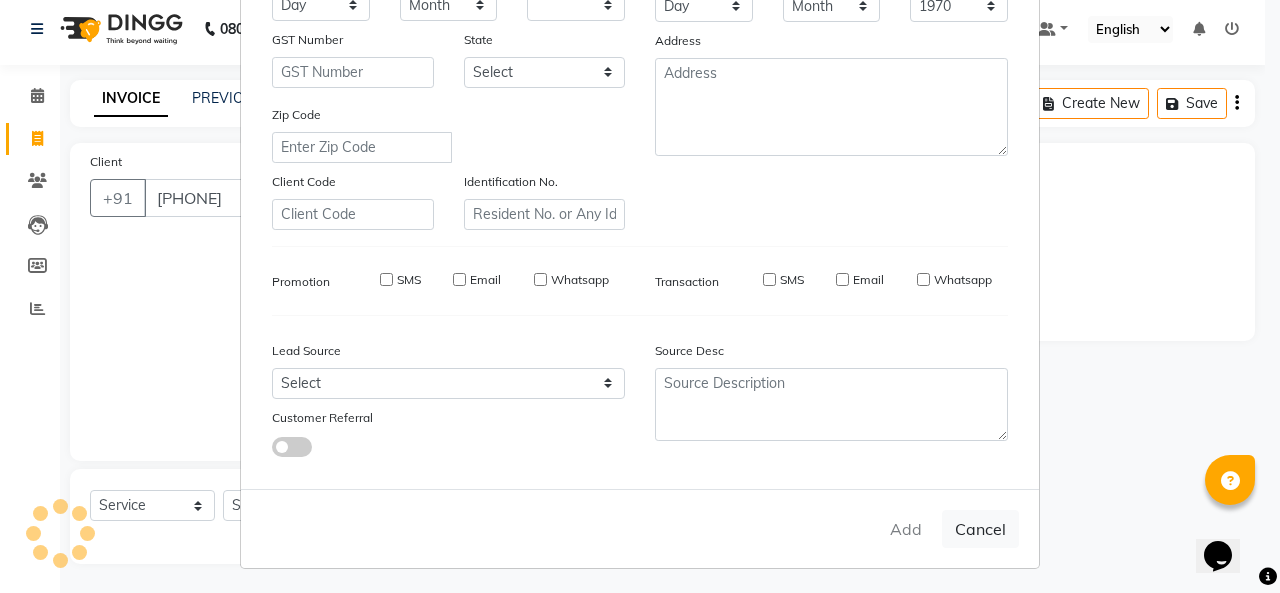select 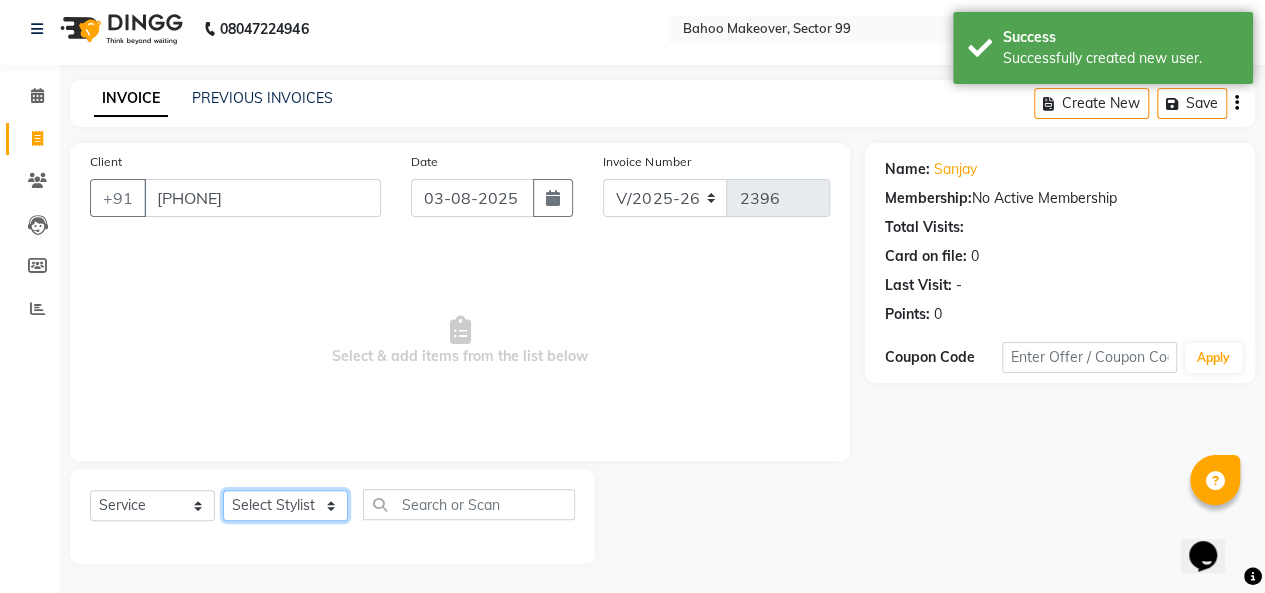 click on "Select Stylist Arjun Azad Babita Bahoo Makeover Bahoo Makeover Salon Komal Madhoo Mohd Adnaan Mohd Faizan Mukesh Naaz Nikki Pushpender Sahil SahNawaz" 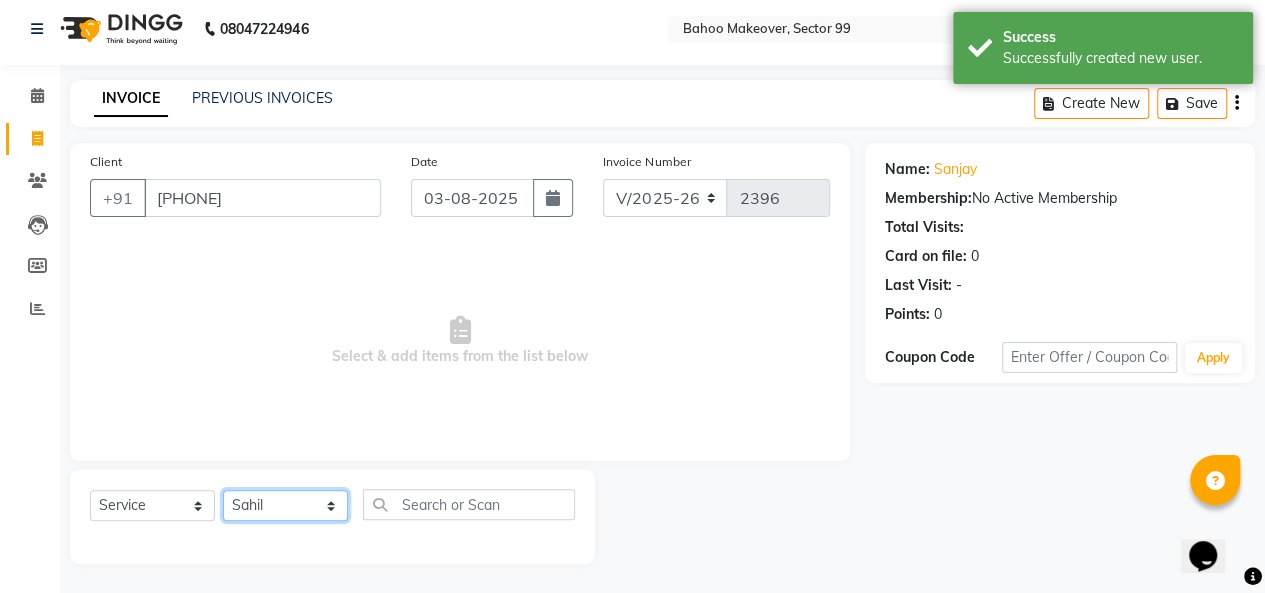 click on "Select Stylist Arjun Azad Babita Bahoo Makeover Bahoo Makeover Salon Komal Madhoo Mohd Adnaan Mohd Faizan Mukesh Naaz Nikki Pushpender Sahil SahNawaz" 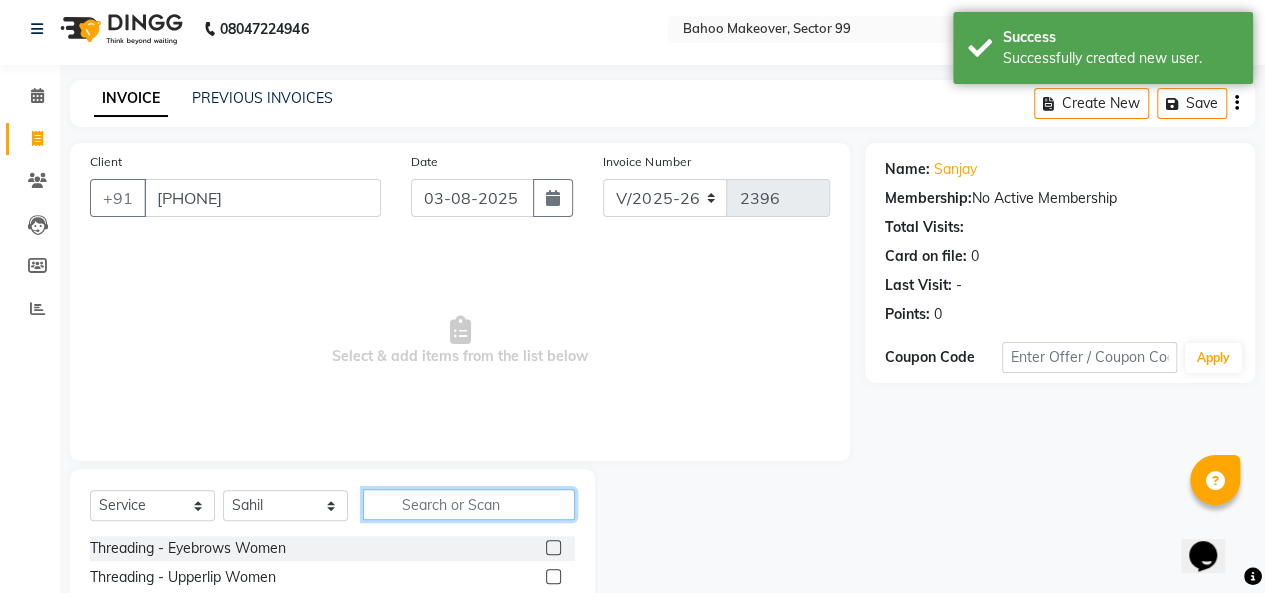 click 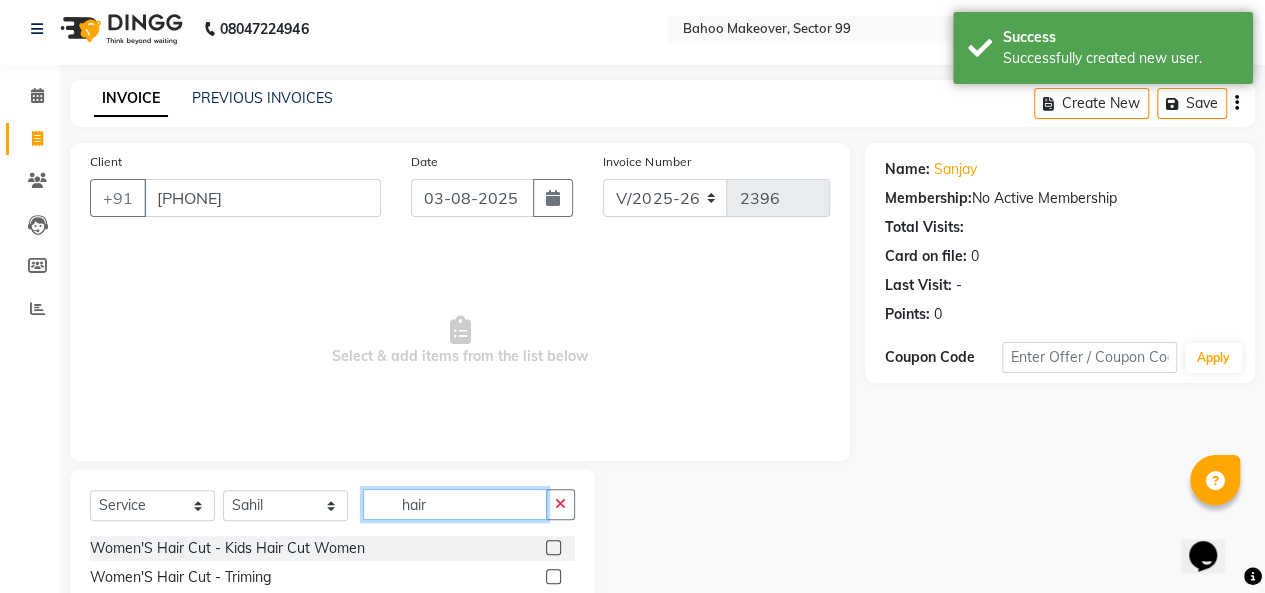 scroll, scrollTop: 207, scrollLeft: 0, axis: vertical 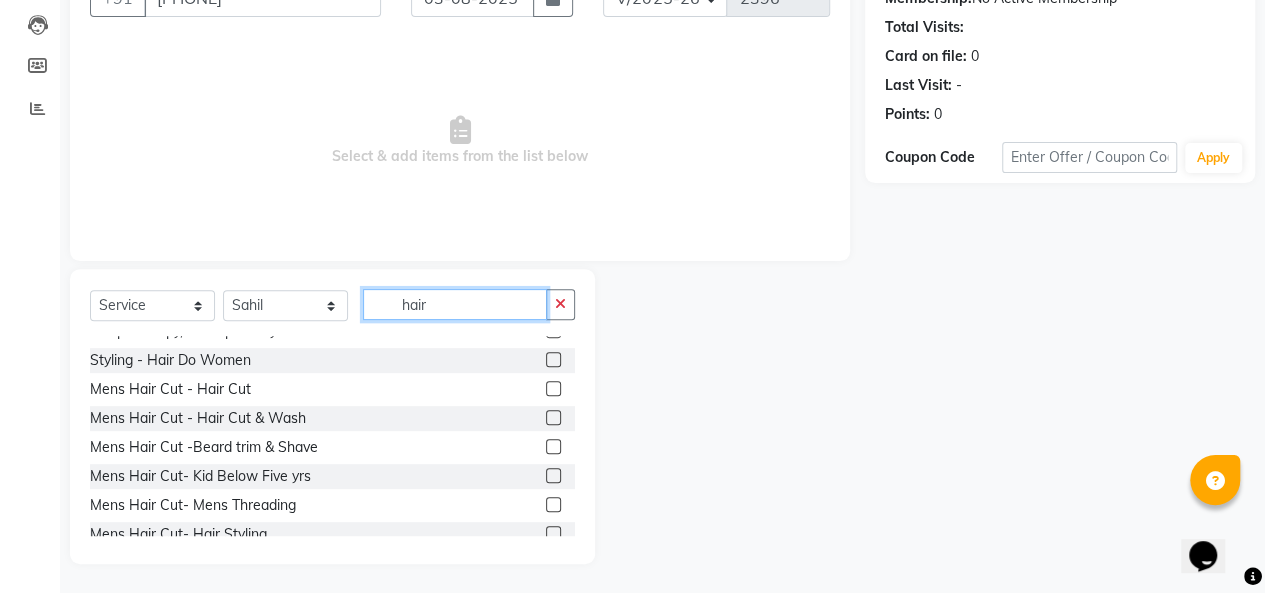 type on "hair" 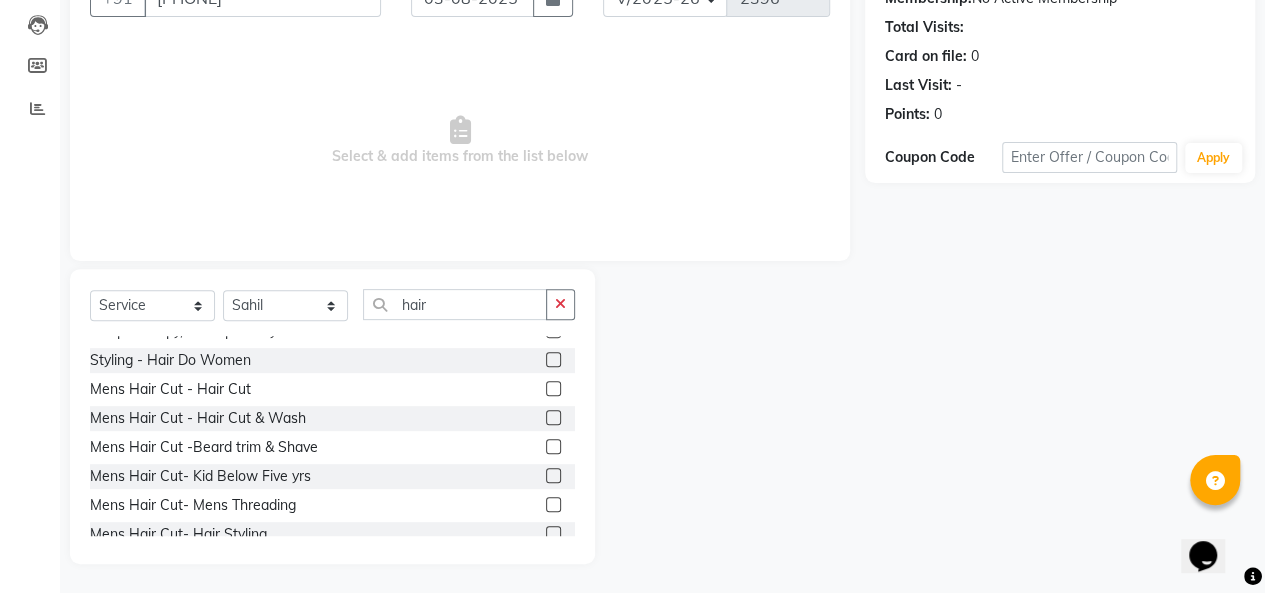 click 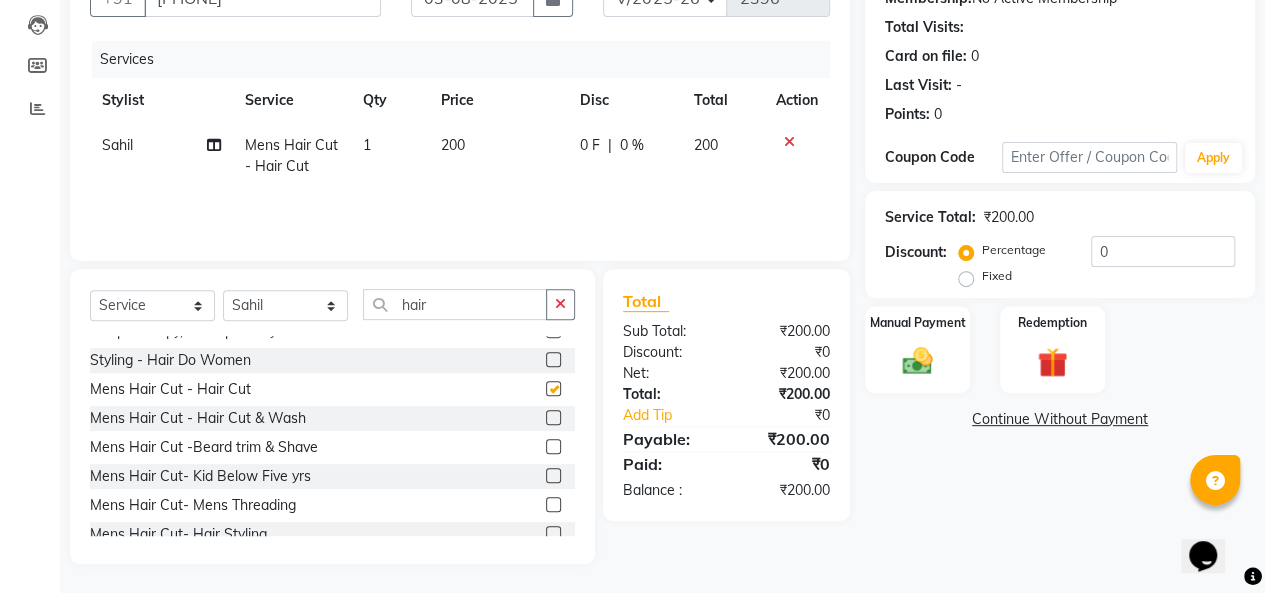 checkbox on "false" 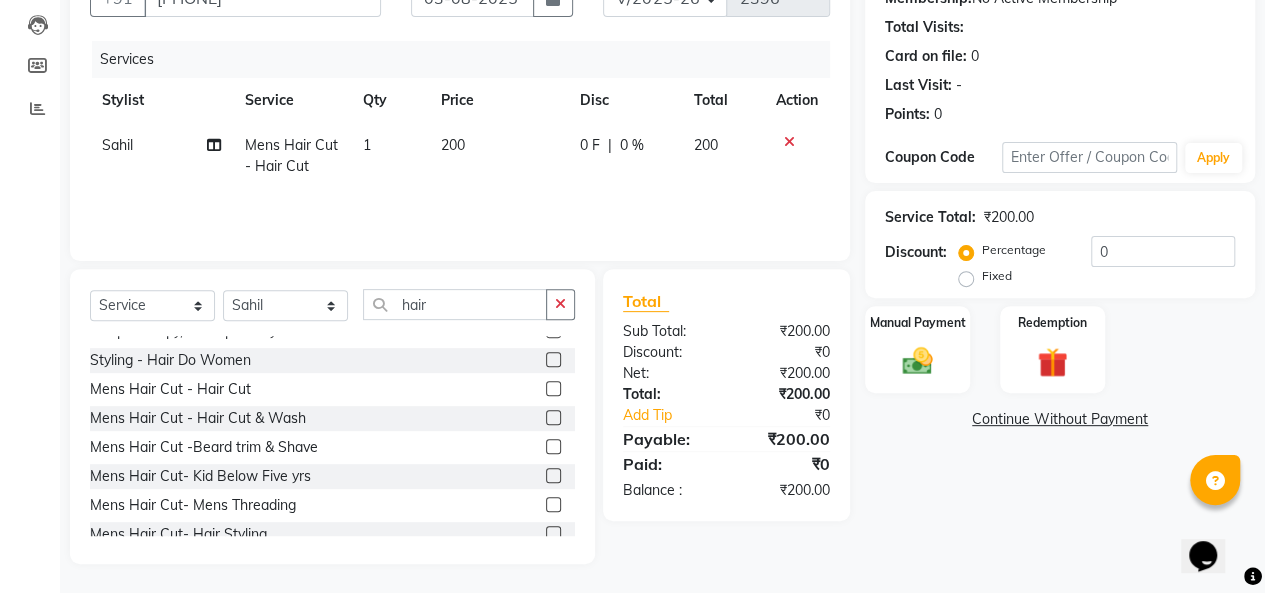 click on "200" 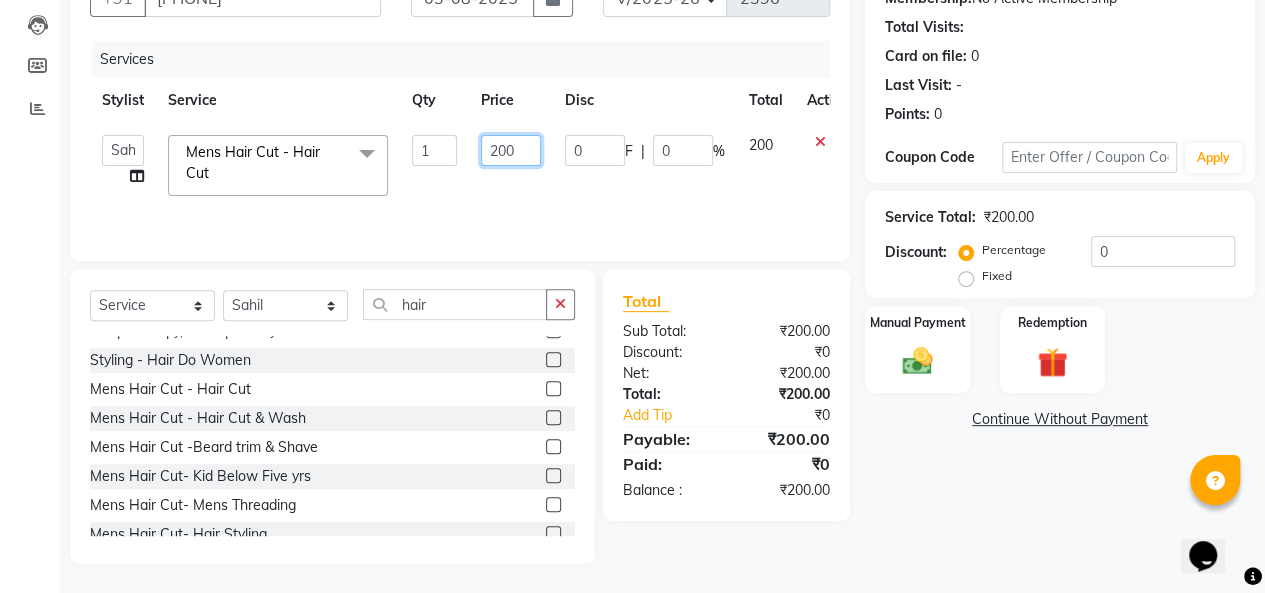click on "200" 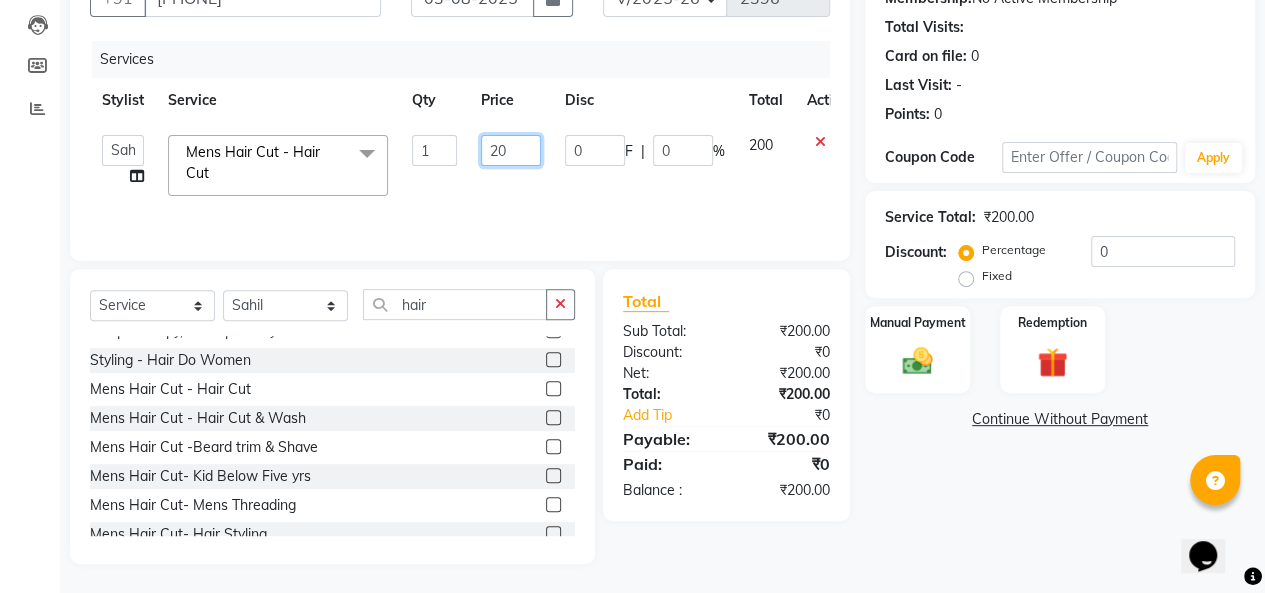 type on "2" 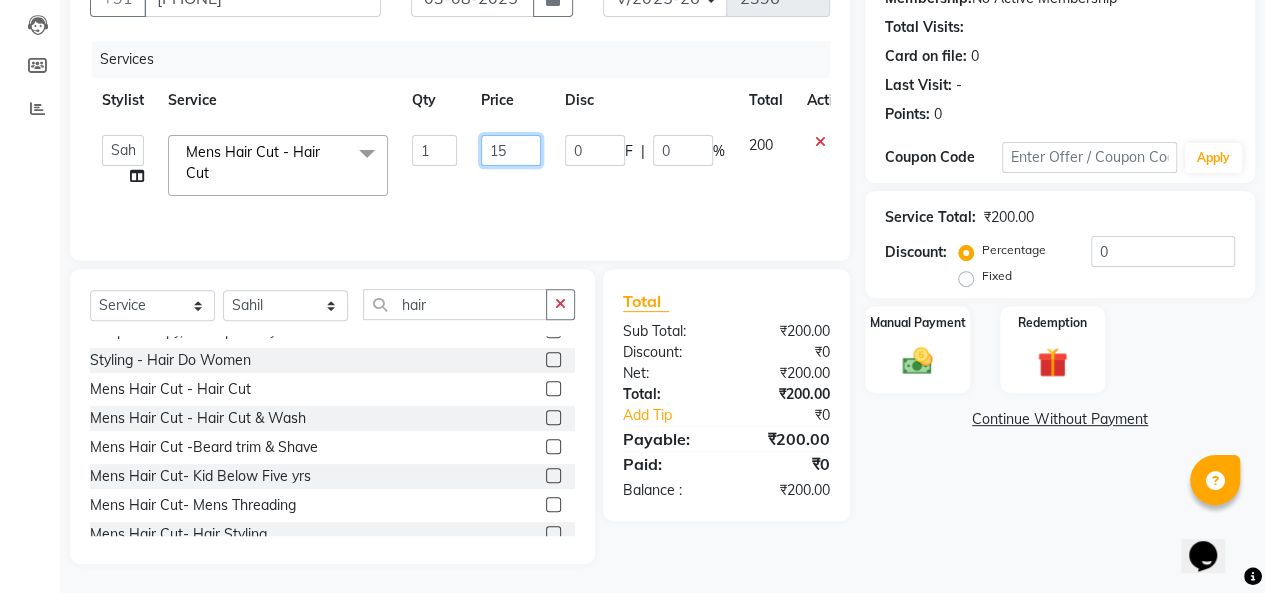 type on "150" 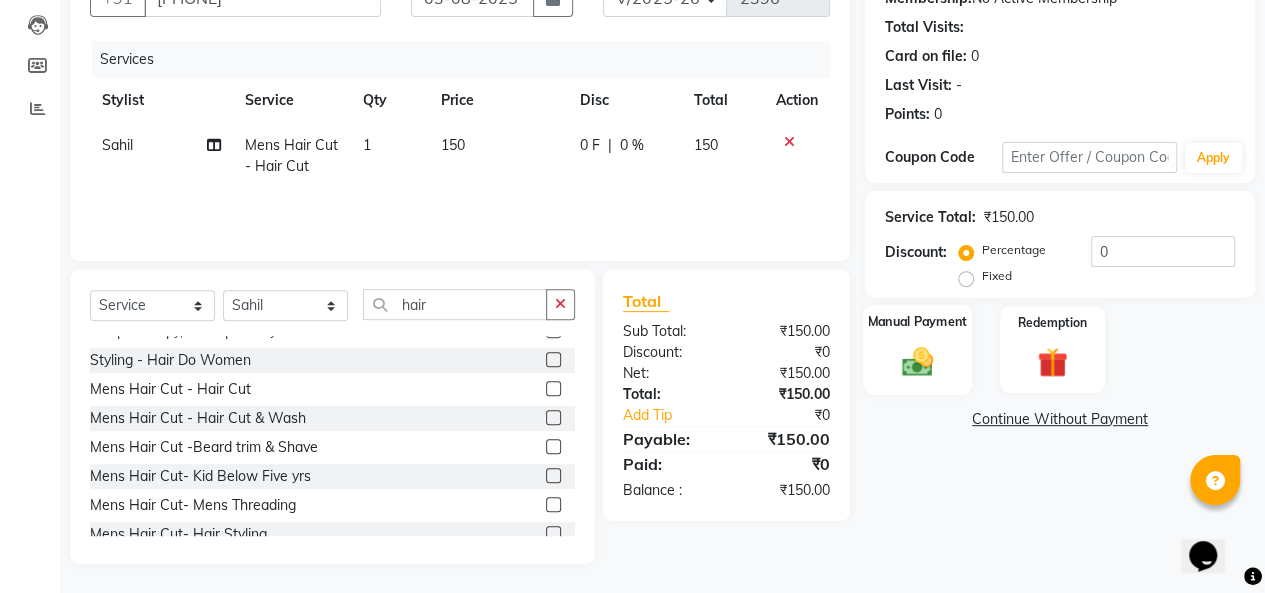 click 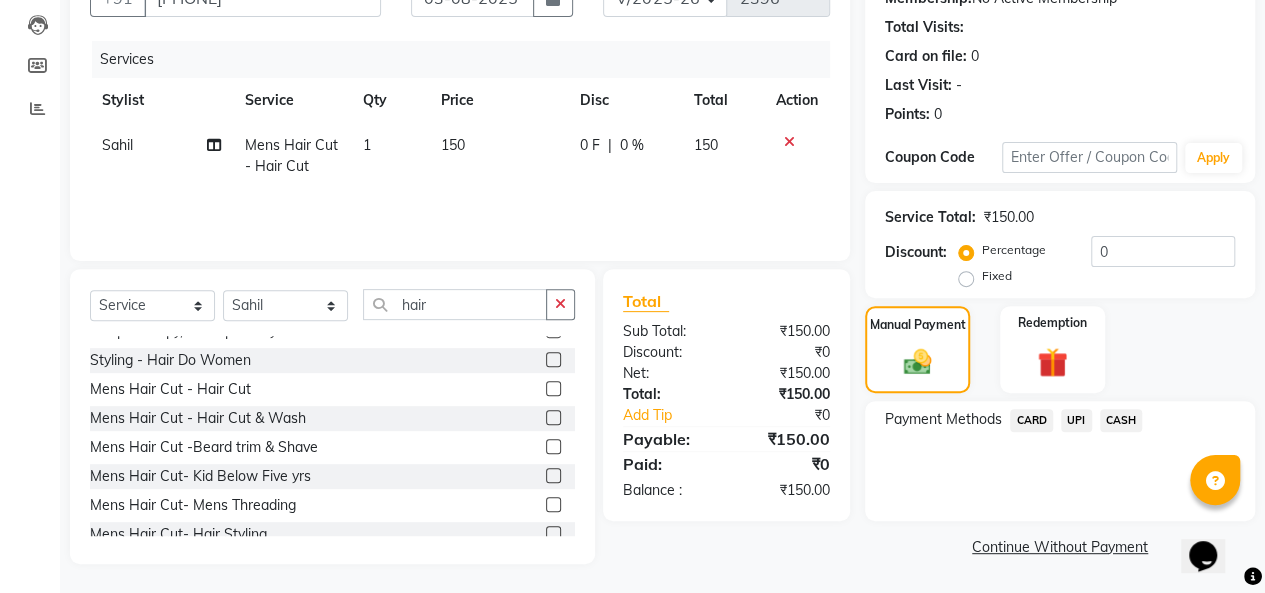 click on "UPI" 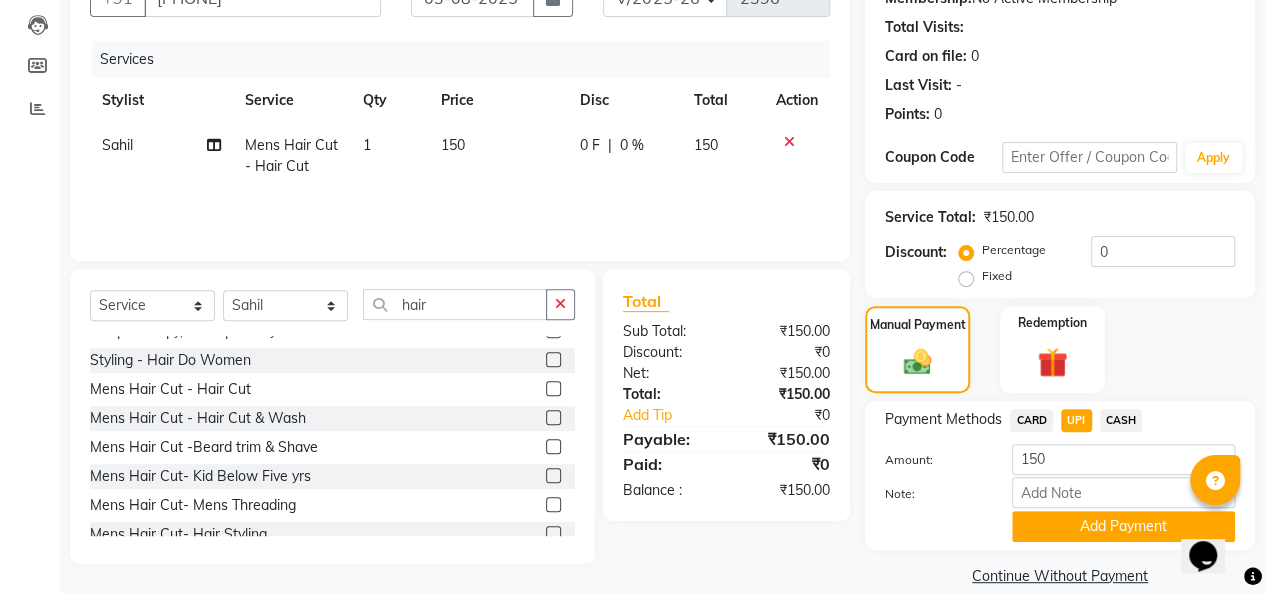 scroll, scrollTop: 234, scrollLeft: 0, axis: vertical 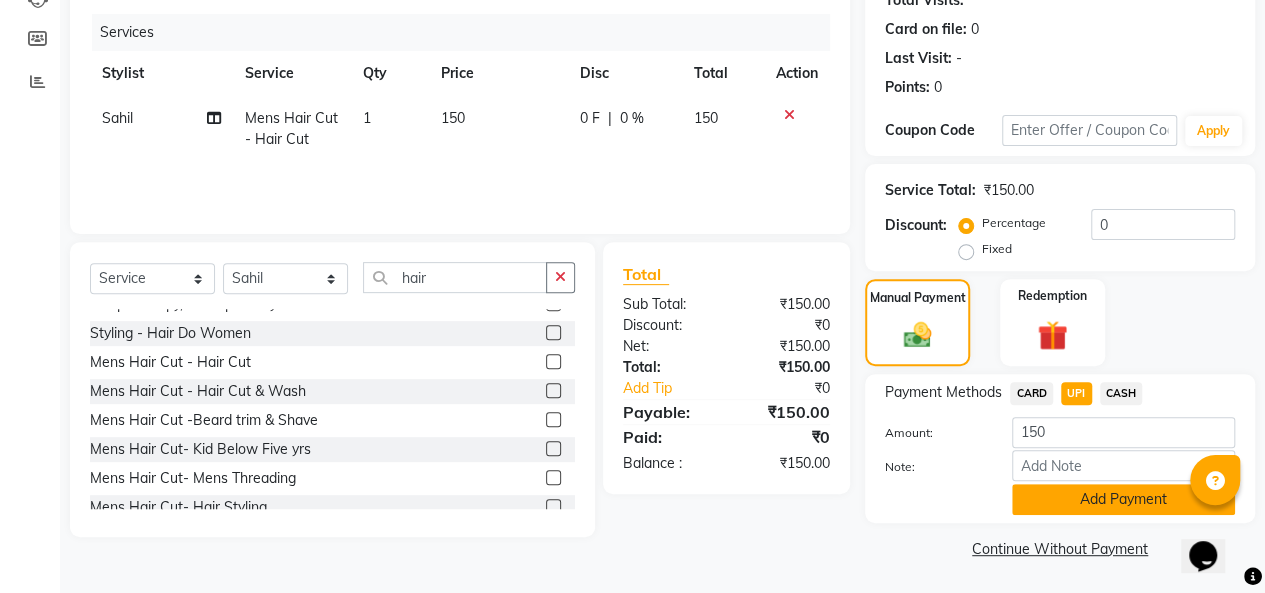 click on "Add Payment" 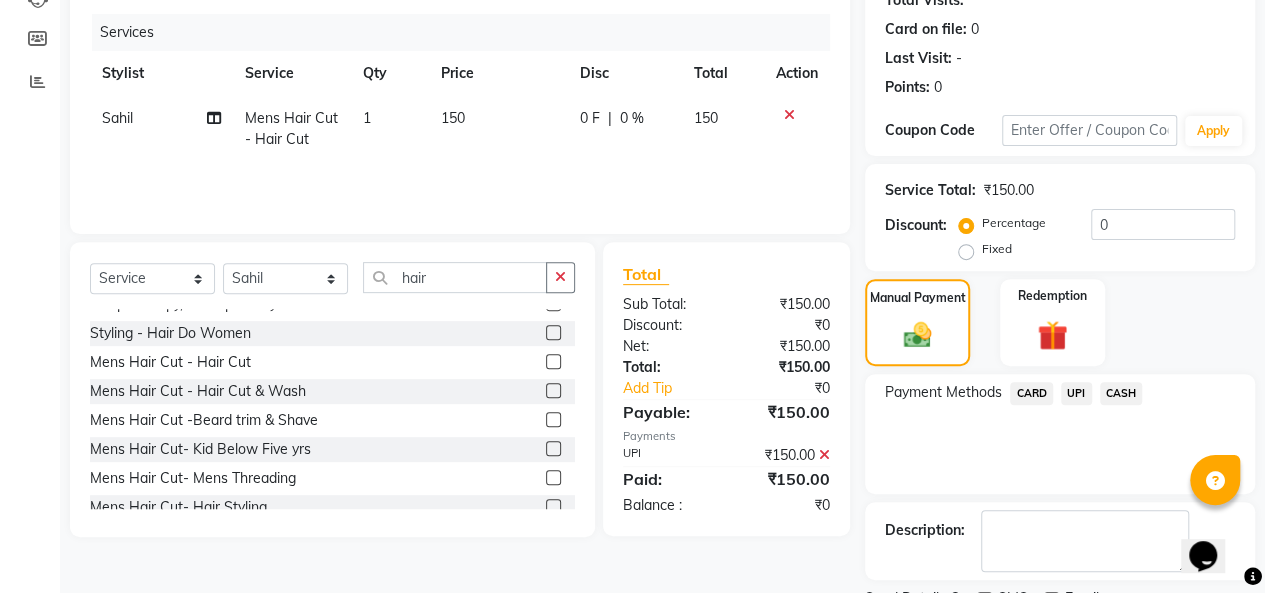 scroll, scrollTop: 316, scrollLeft: 0, axis: vertical 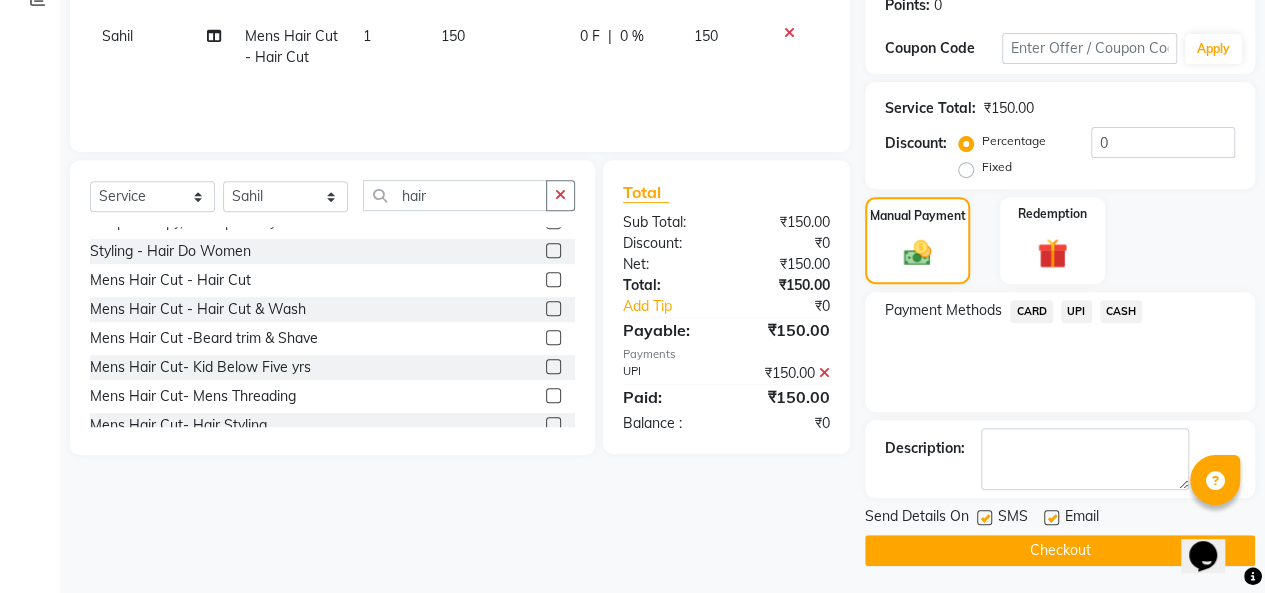 click on "Checkout" 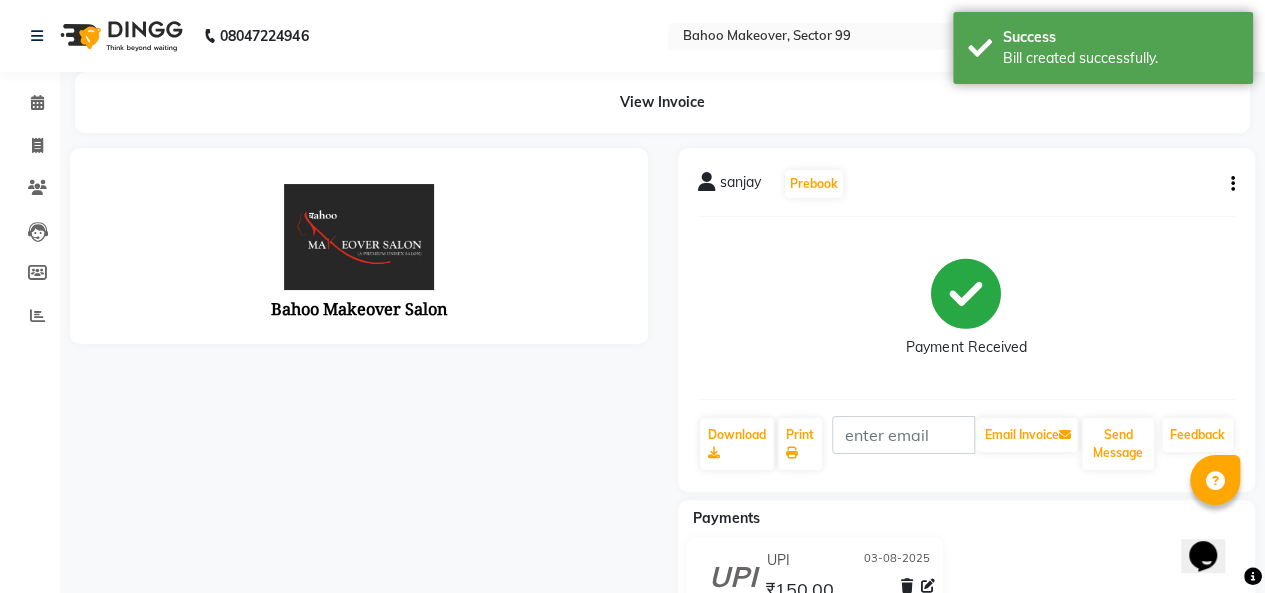 scroll, scrollTop: 0, scrollLeft: 0, axis: both 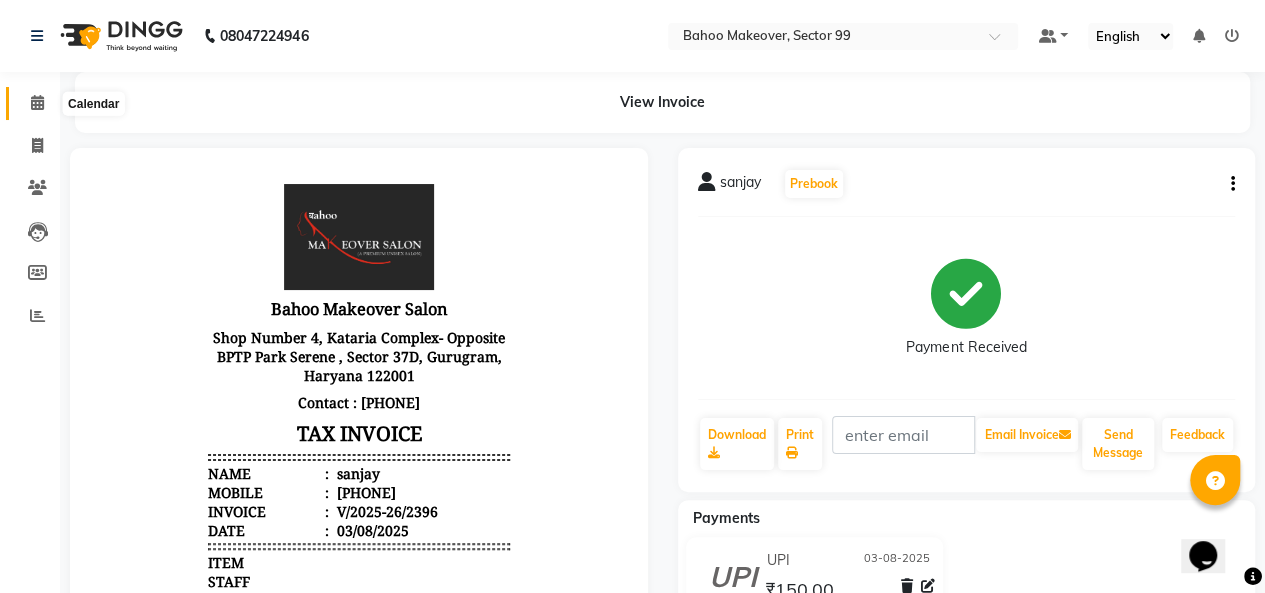 click 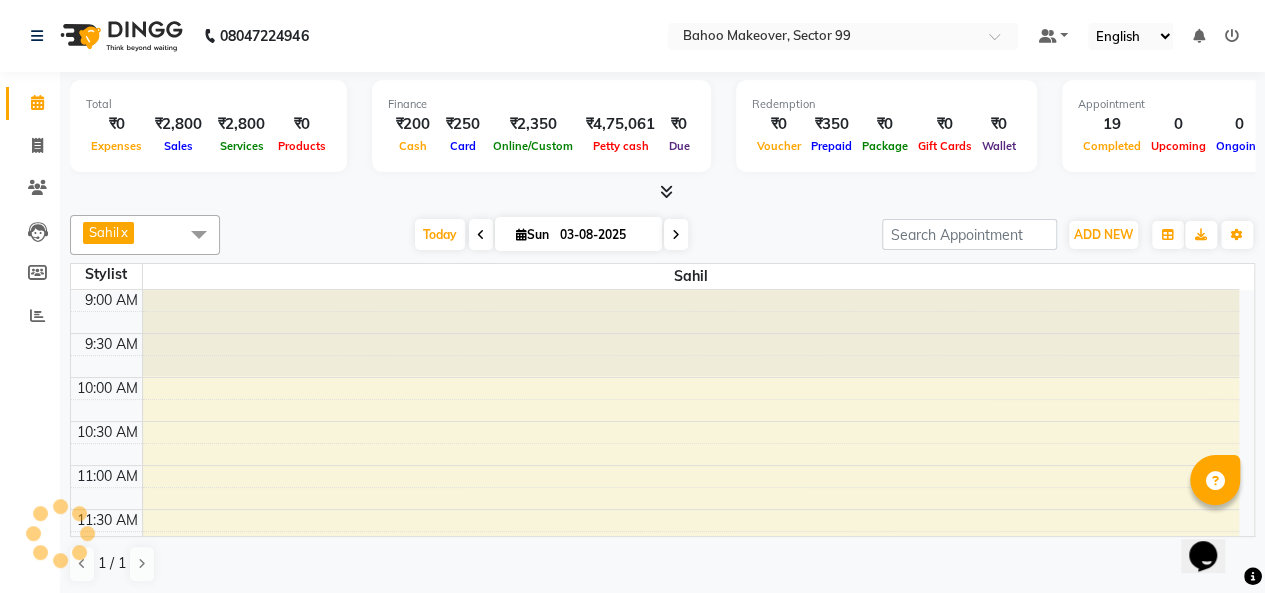 scroll, scrollTop: 348, scrollLeft: 0, axis: vertical 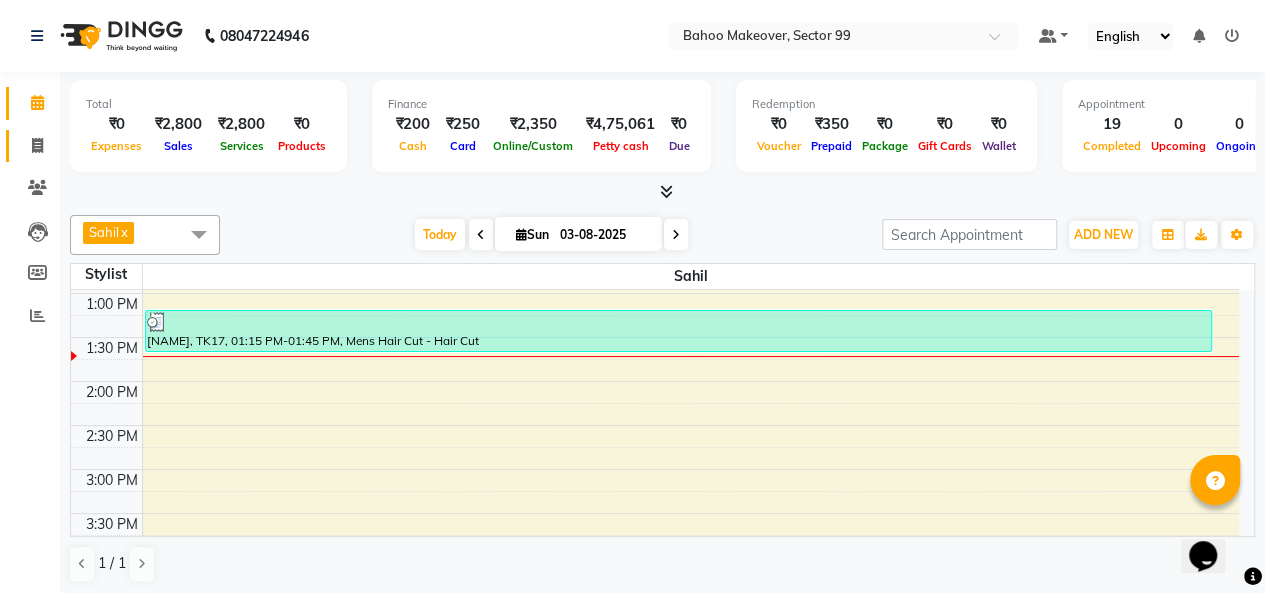 click on "Invoice" 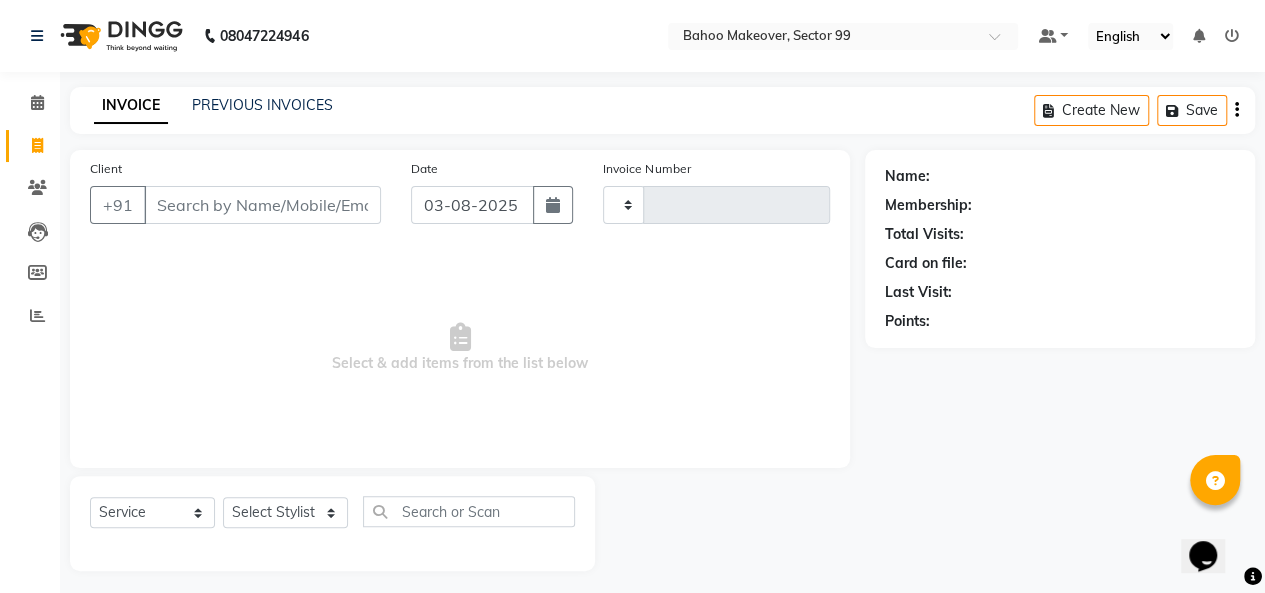 type on "2397" 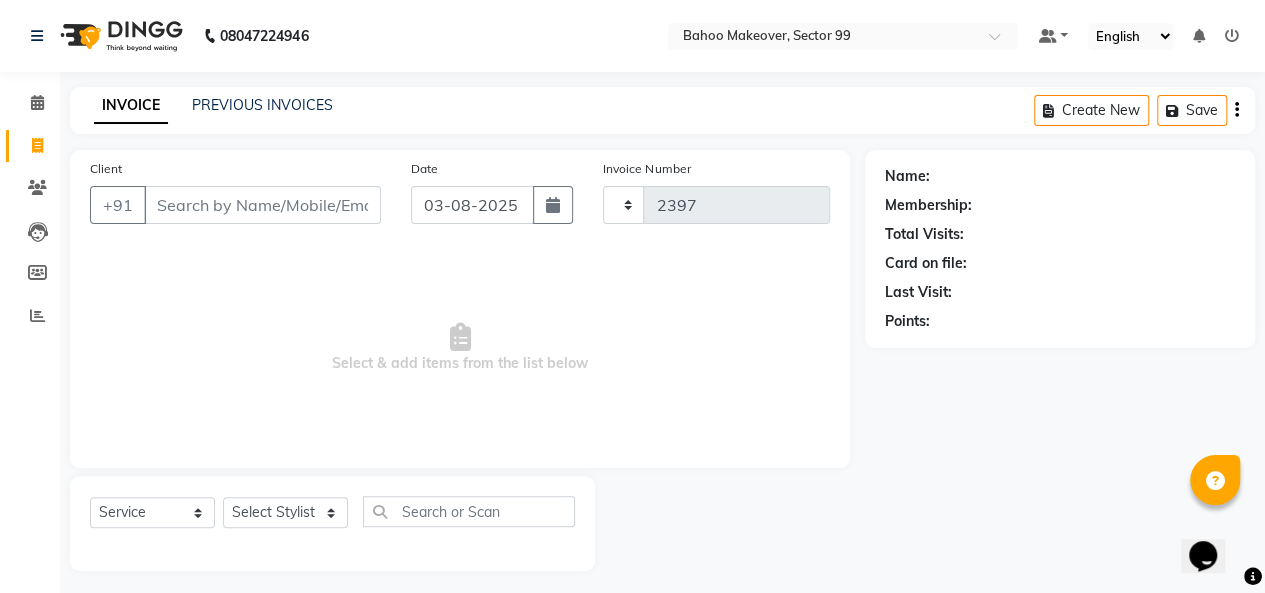 select on "6856" 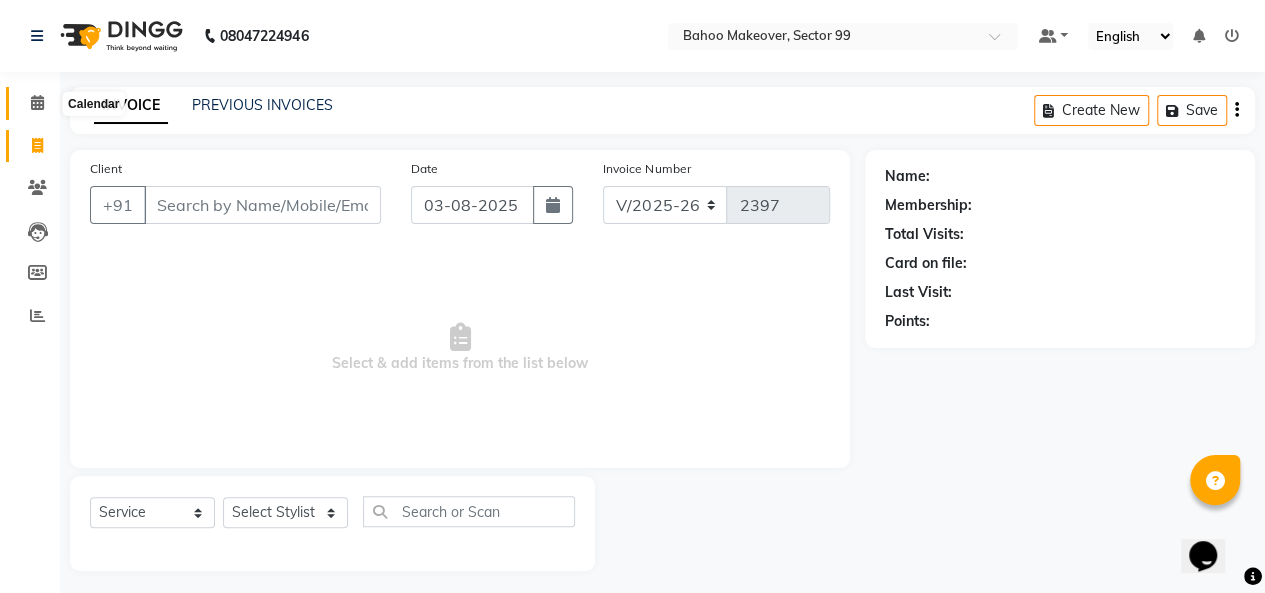 click 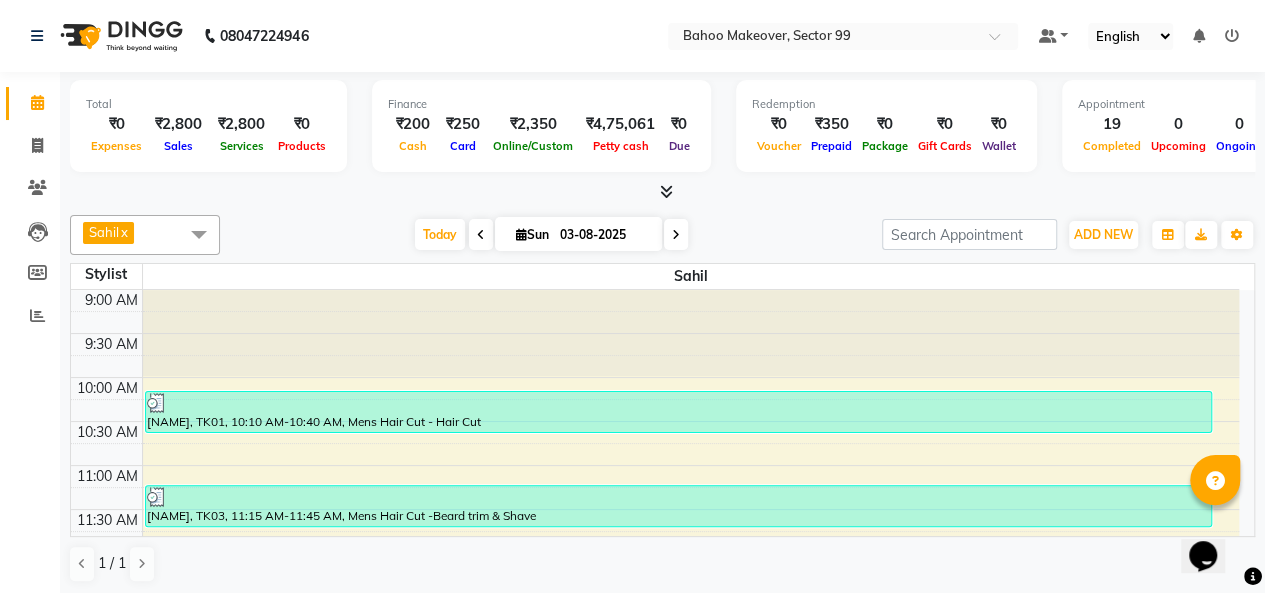 scroll, scrollTop: 0, scrollLeft: 0, axis: both 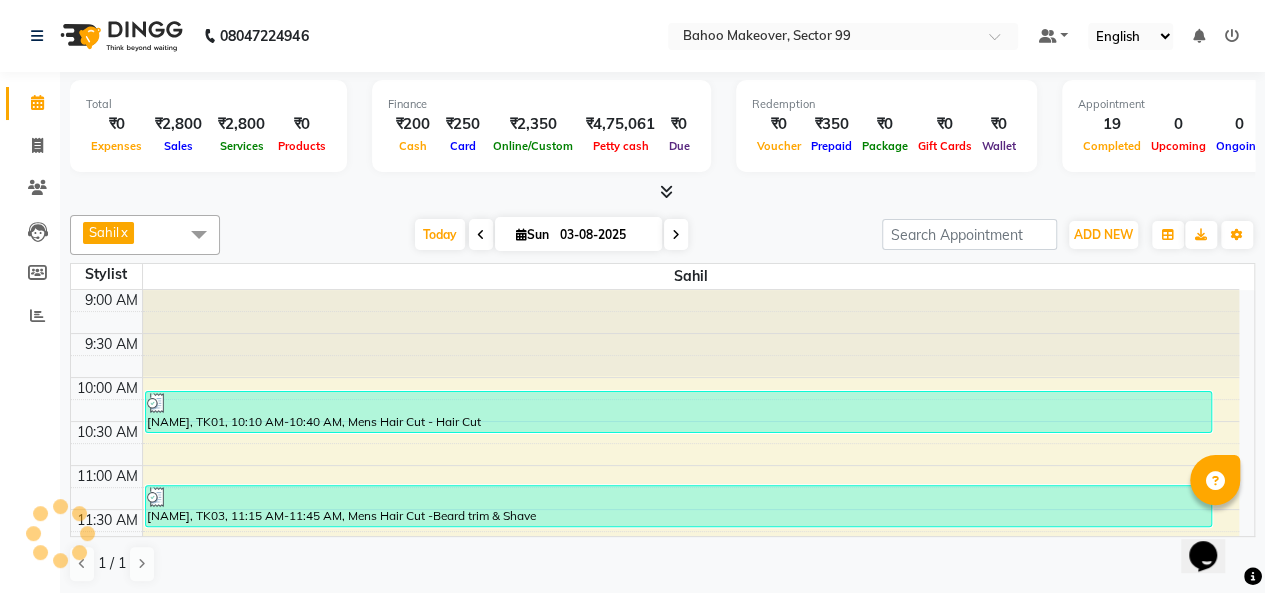 click on "x" at bounding box center [123, 232] 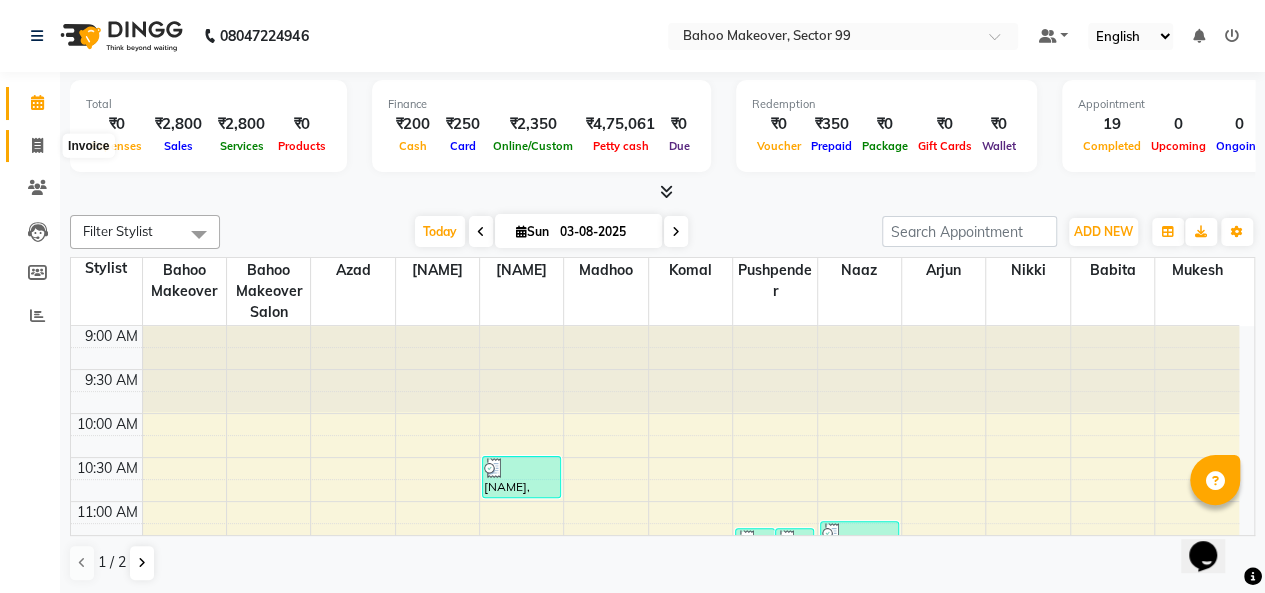 click 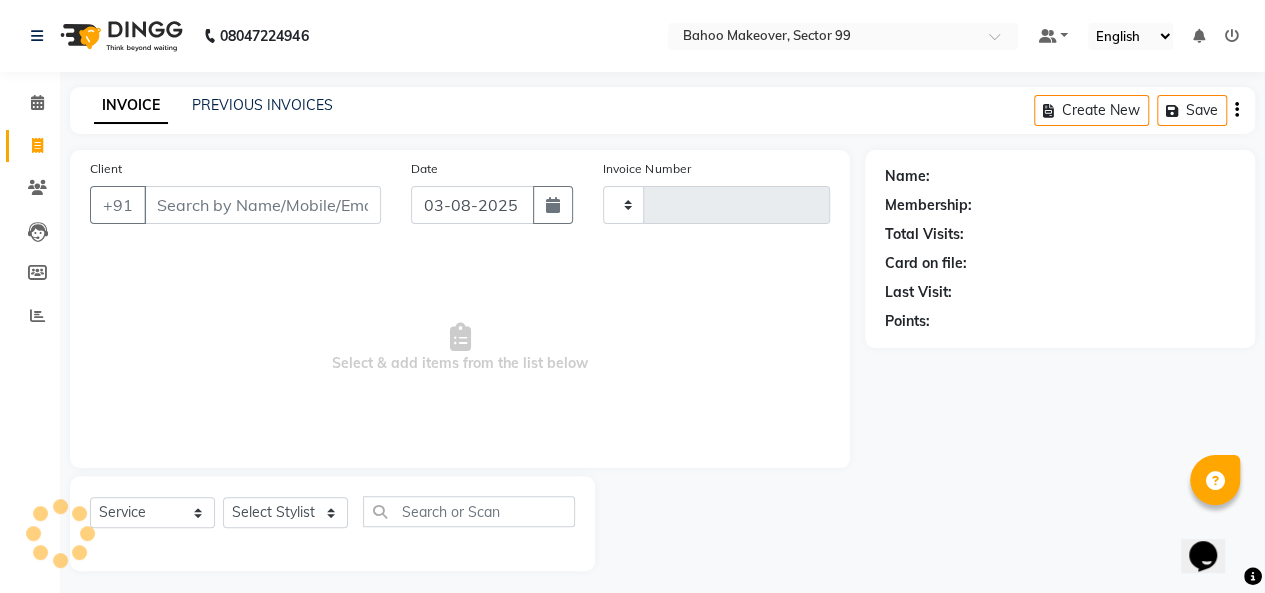 type on "2397" 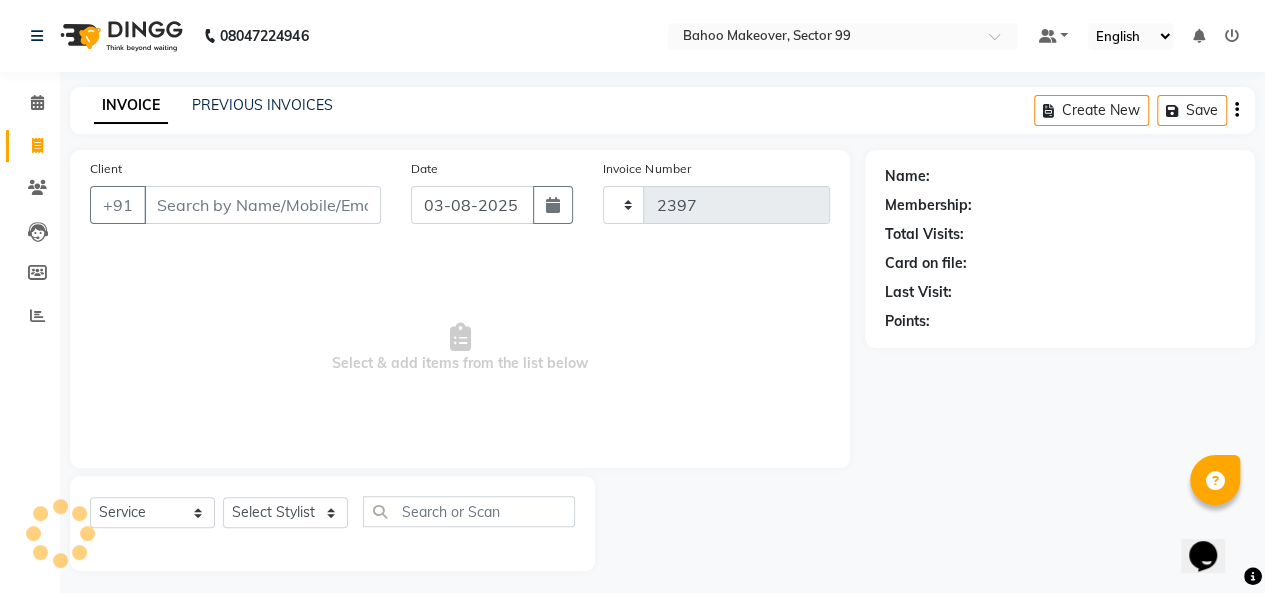 select on "6856" 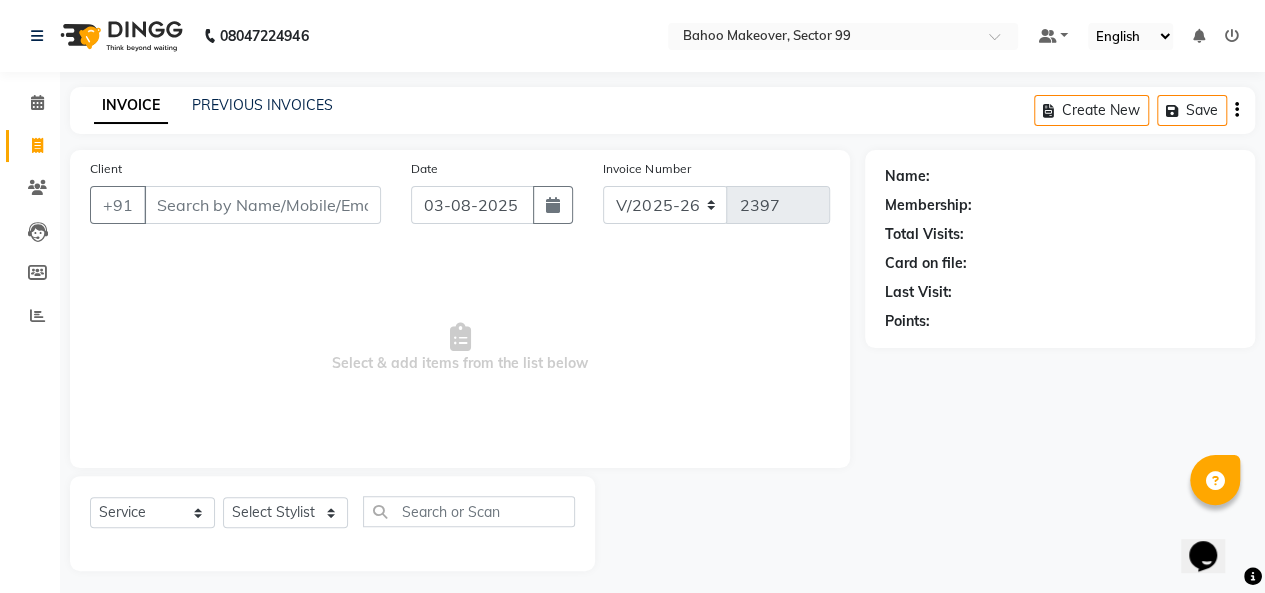 click on "Client" at bounding box center (262, 205) 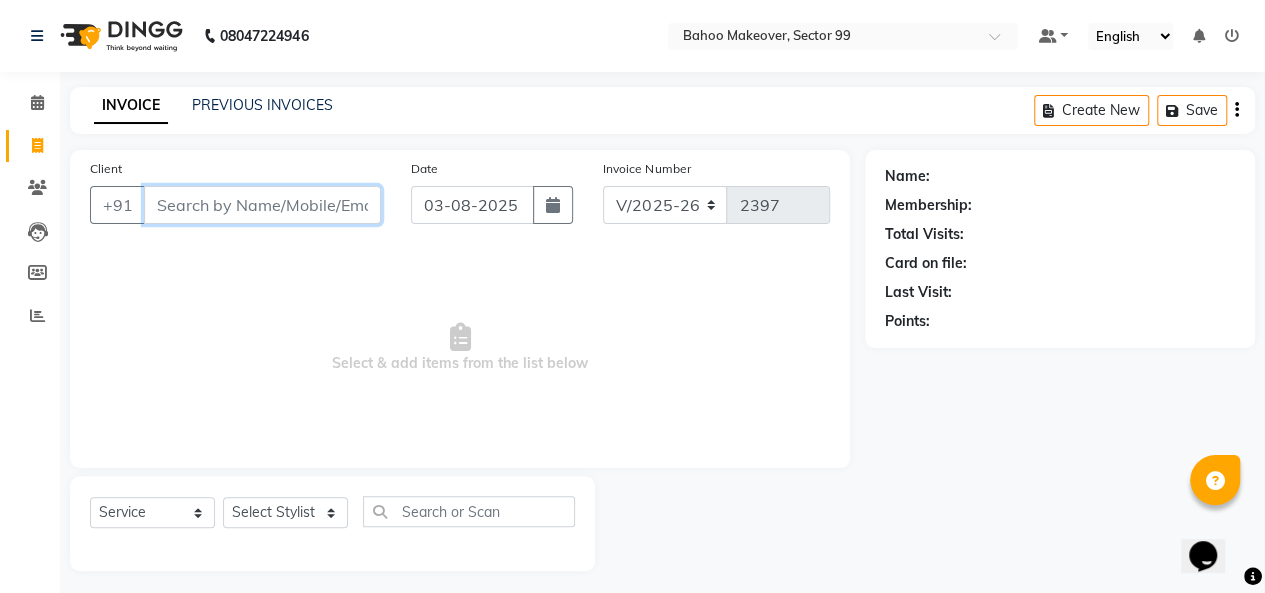 click on "Client" at bounding box center (262, 205) 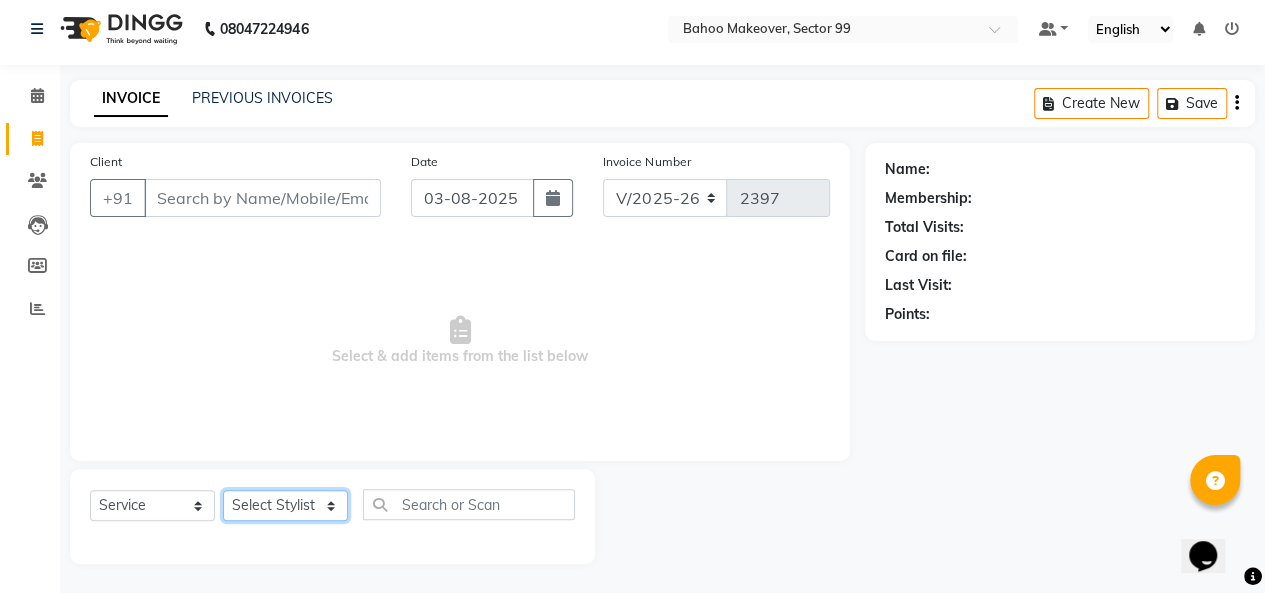 click on "Select Stylist Arjun Azad Babita Bahoo Makeover Bahoo Makeover Salon Komal Madhoo Mohd Adnaan Mohd Faizan Mukesh Naaz Nikki Pushpender Sahil SahNawaz" 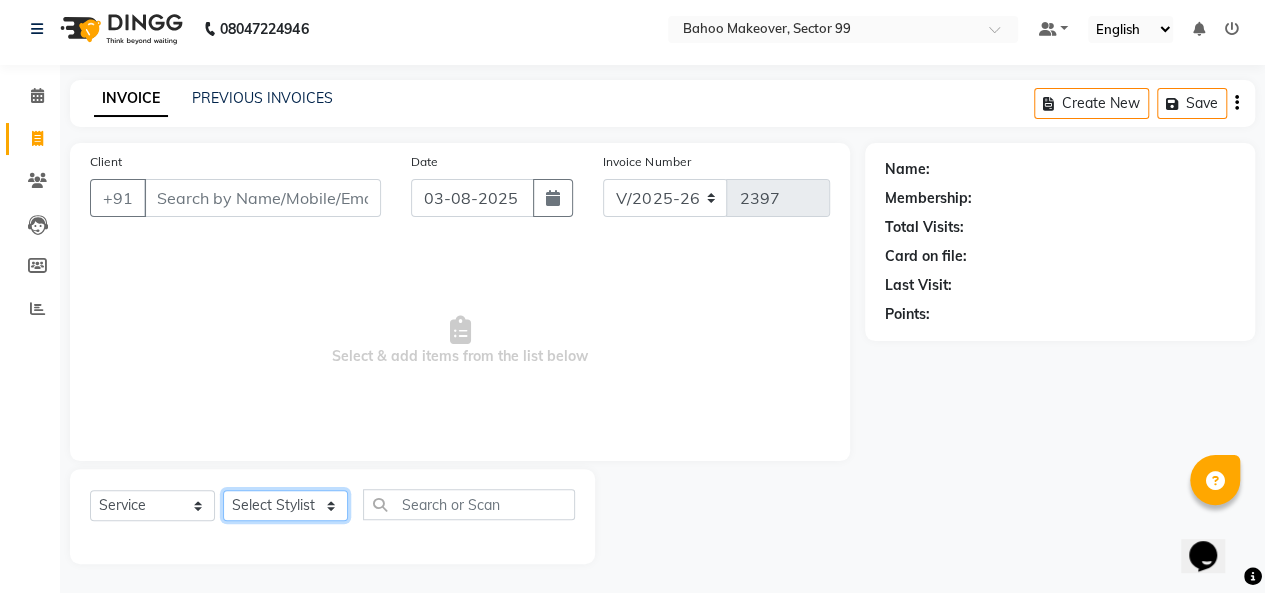 click on "Select Stylist Arjun Azad Babita Bahoo Makeover Bahoo Makeover Salon Komal Madhoo Mohd Adnaan Mohd Faizan Mukesh Naaz Nikki Pushpender Sahil SahNawaz" 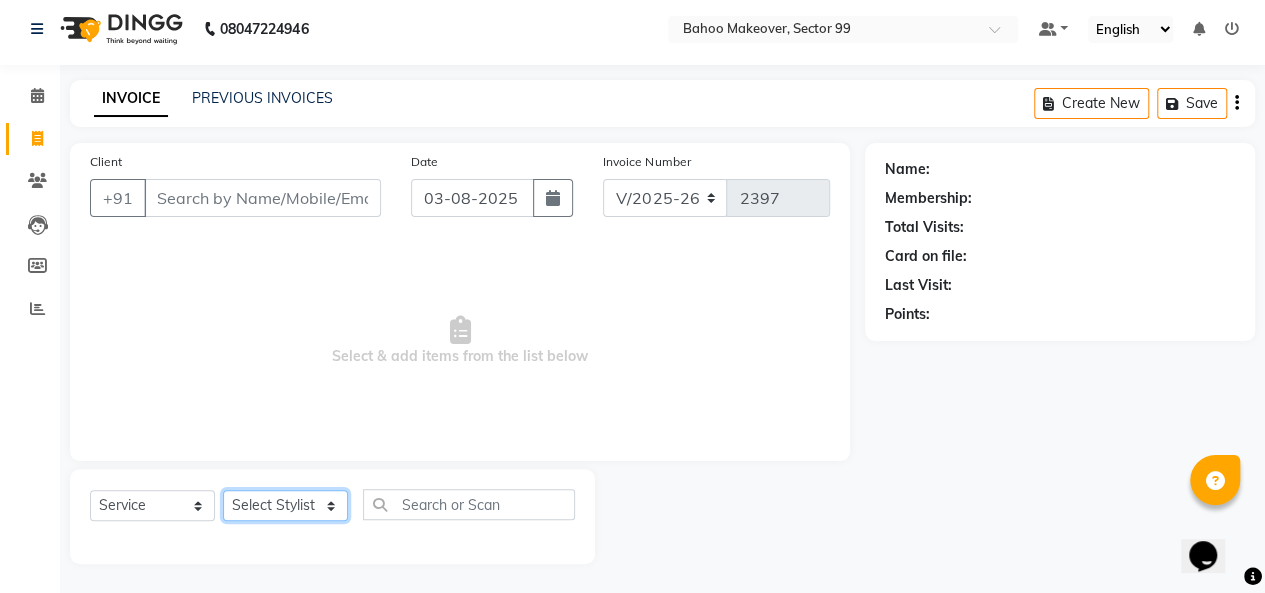 drag, startPoint x: 308, startPoint y: 508, endPoint x: 301, endPoint y: 476, distance: 32.75668 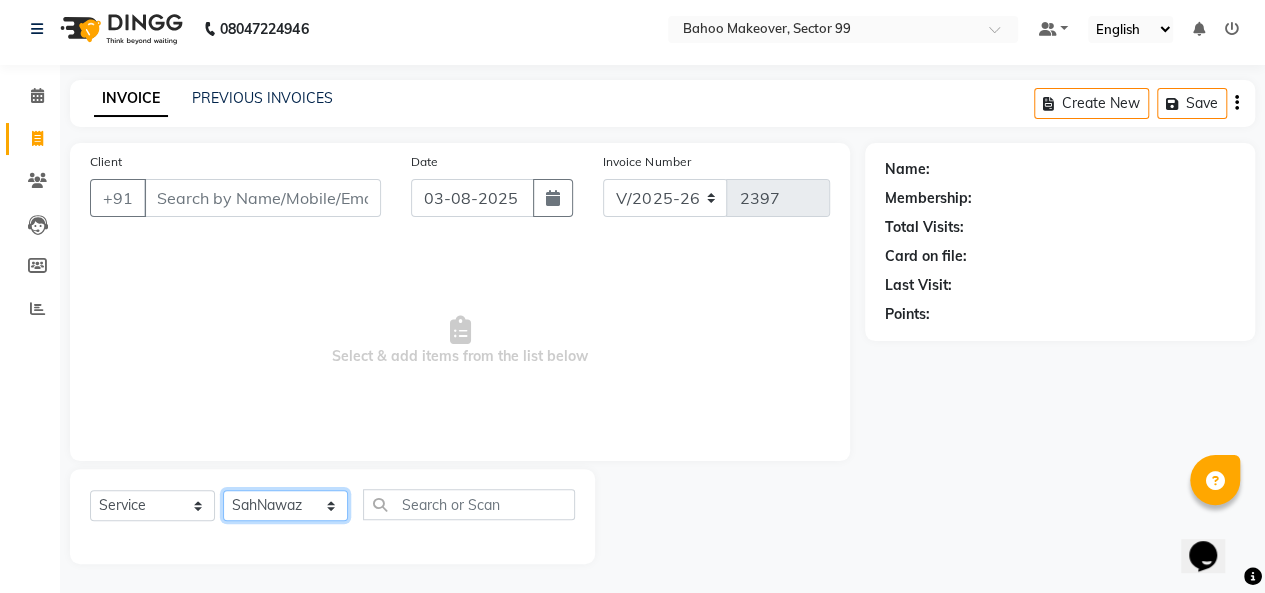 click on "Select Stylist Arjun Azad Babita Bahoo Makeover Bahoo Makeover Salon Komal Madhoo Mohd Adnaan Mohd Faizan Mukesh Naaz Nikki Pushpender Sahil SahNawaz" 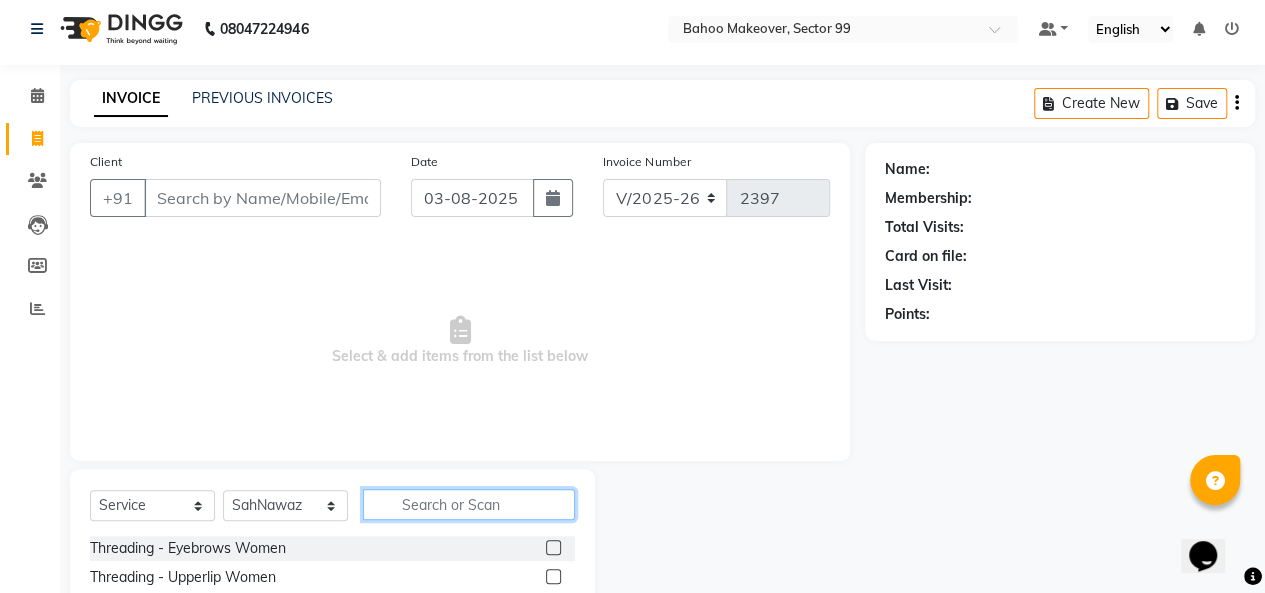 click 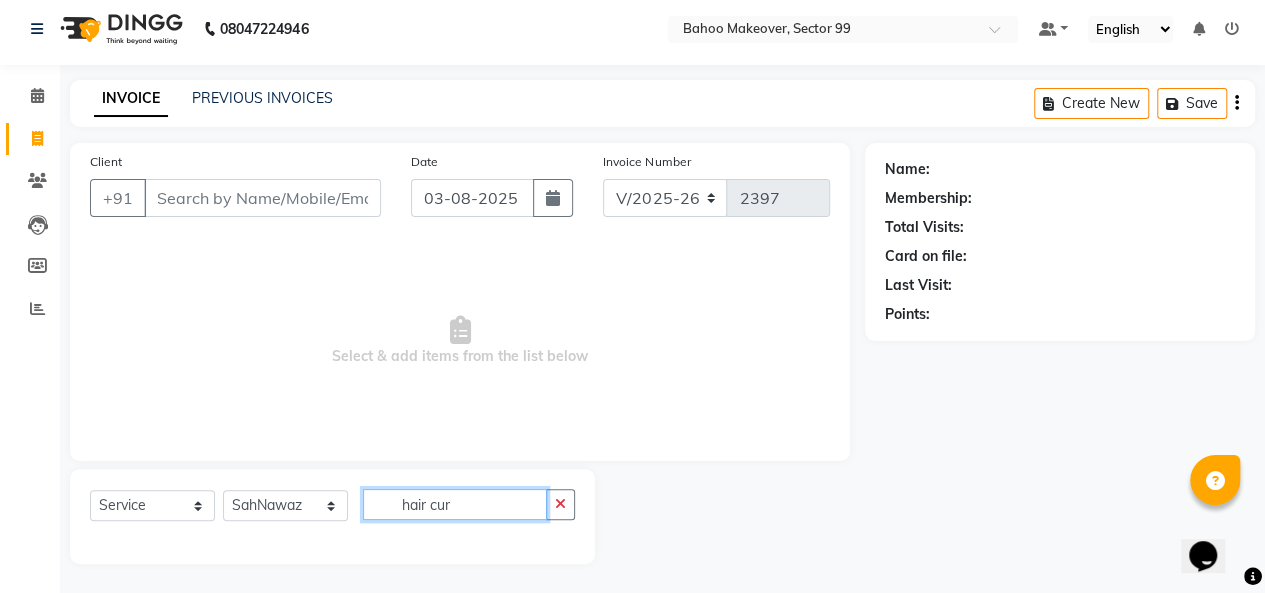 click on "hair cur" 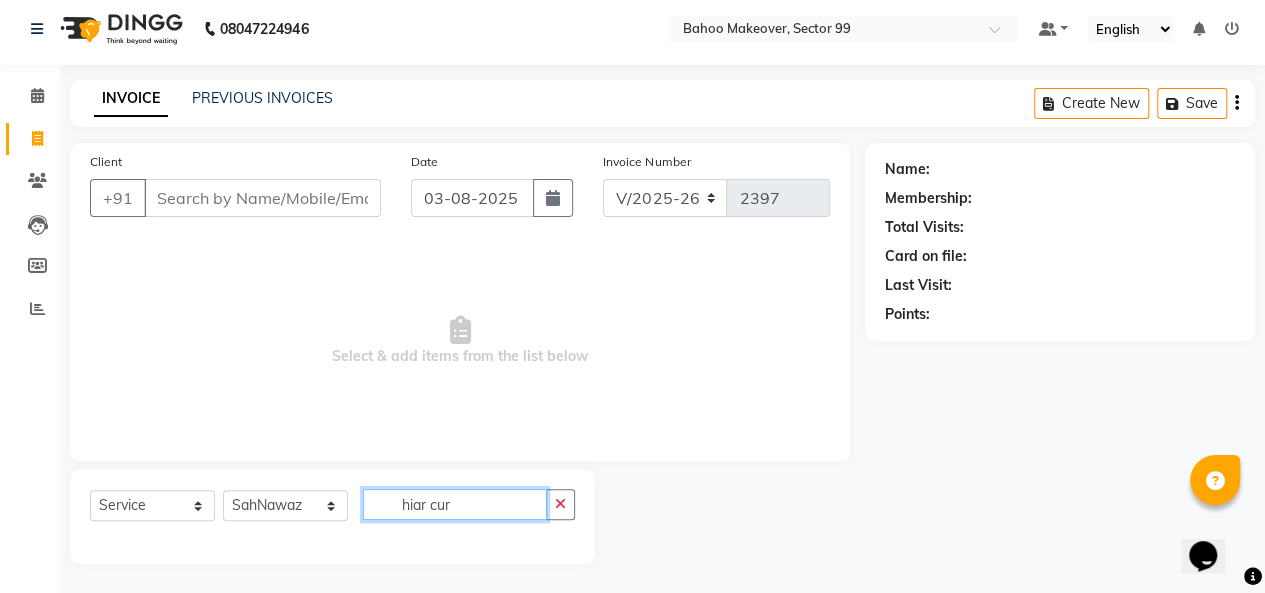 click on "hiar cur" 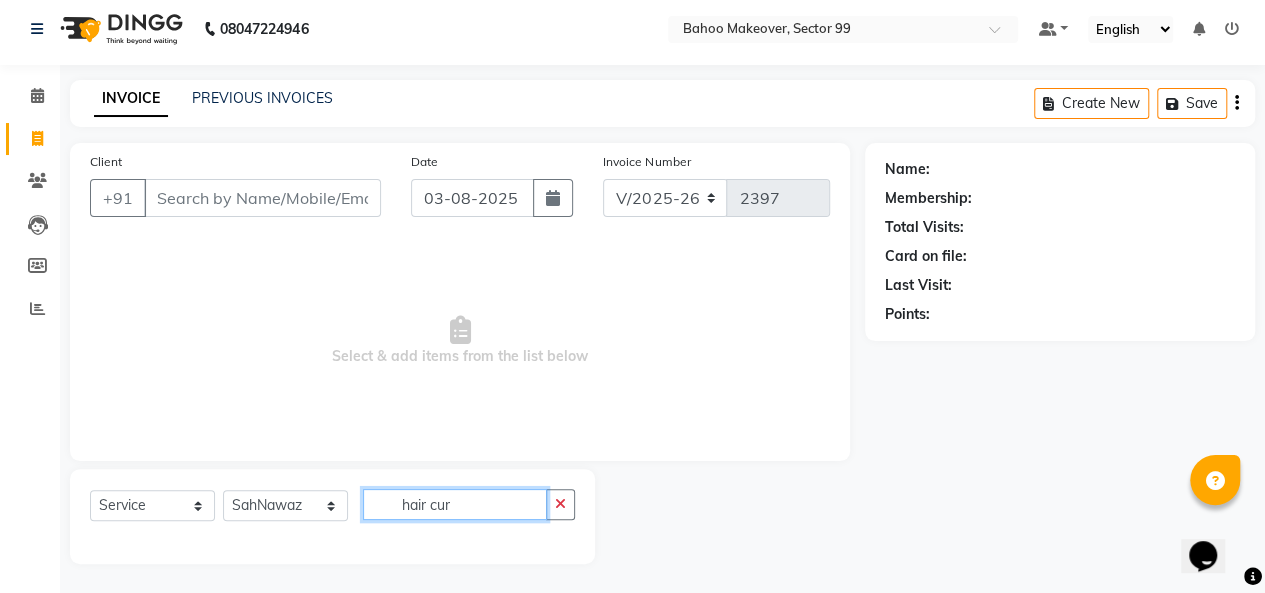 click on "hair cur" 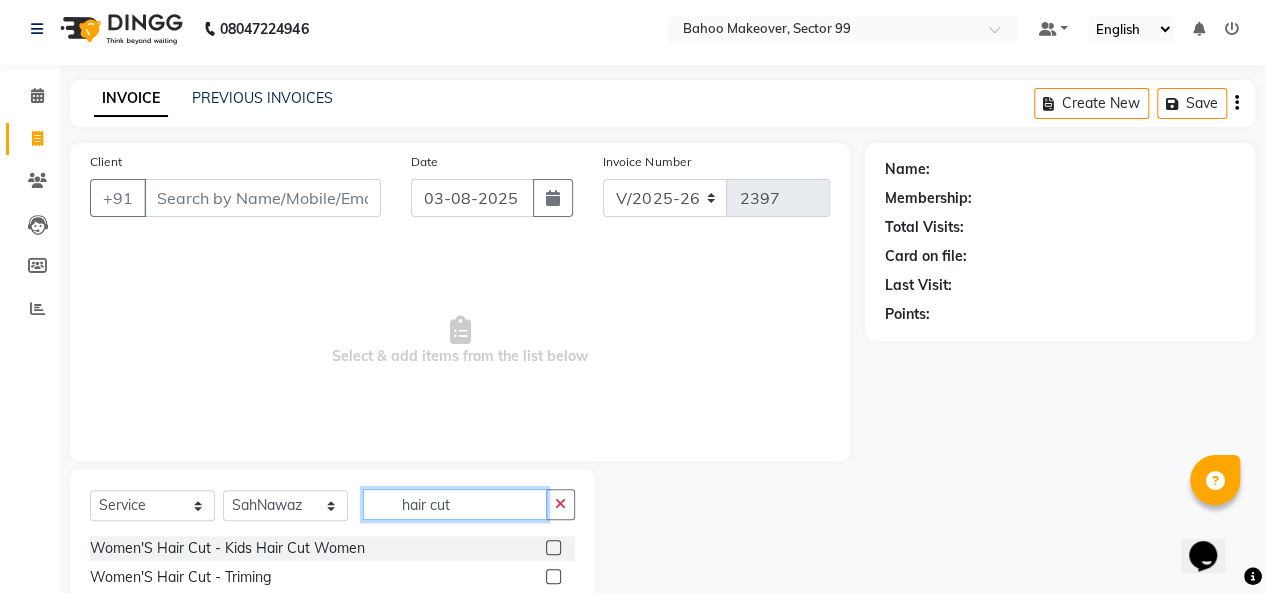 scroll, scrollTop: 207, scrollLeft: 0, axis: vertical 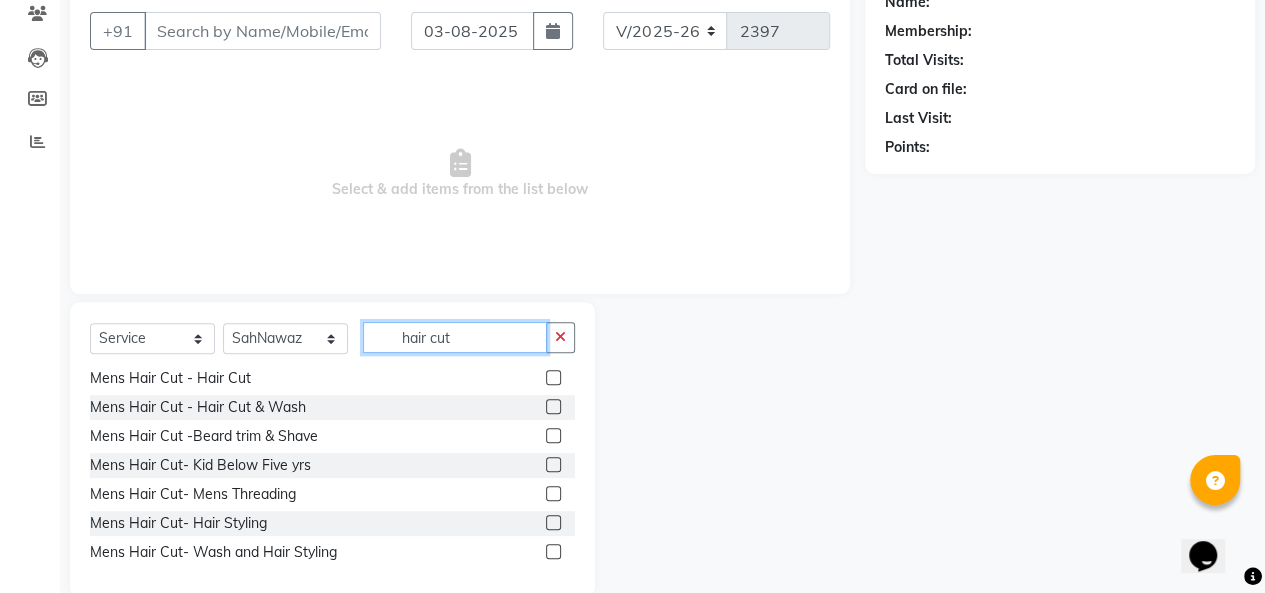 type on "hair cut" 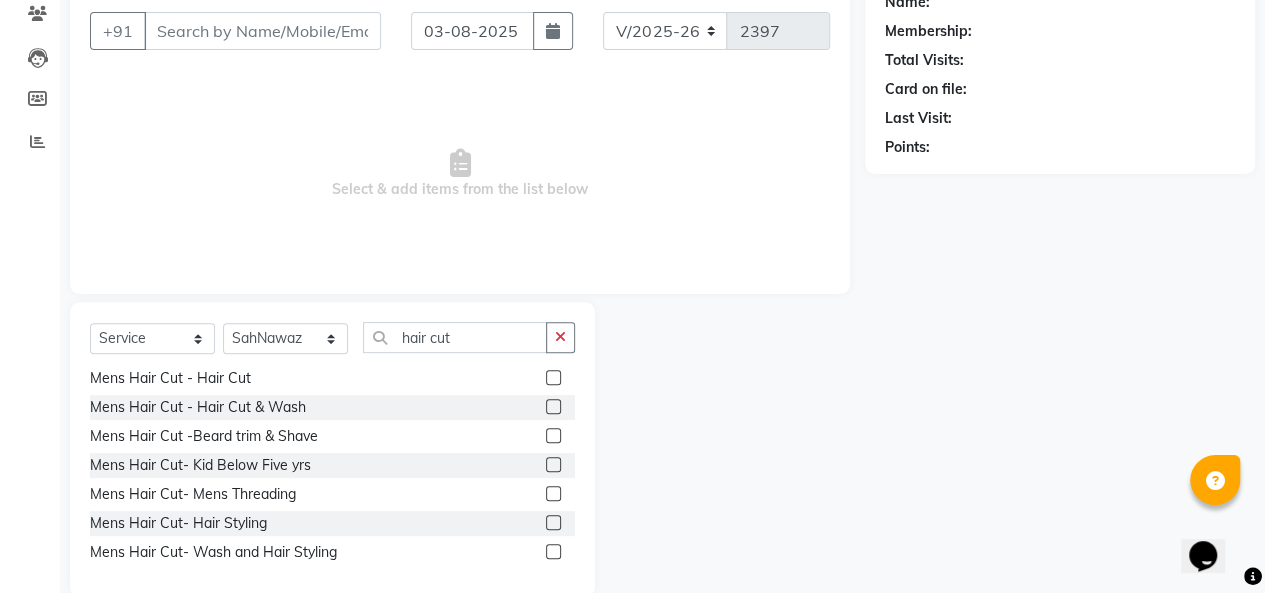 click 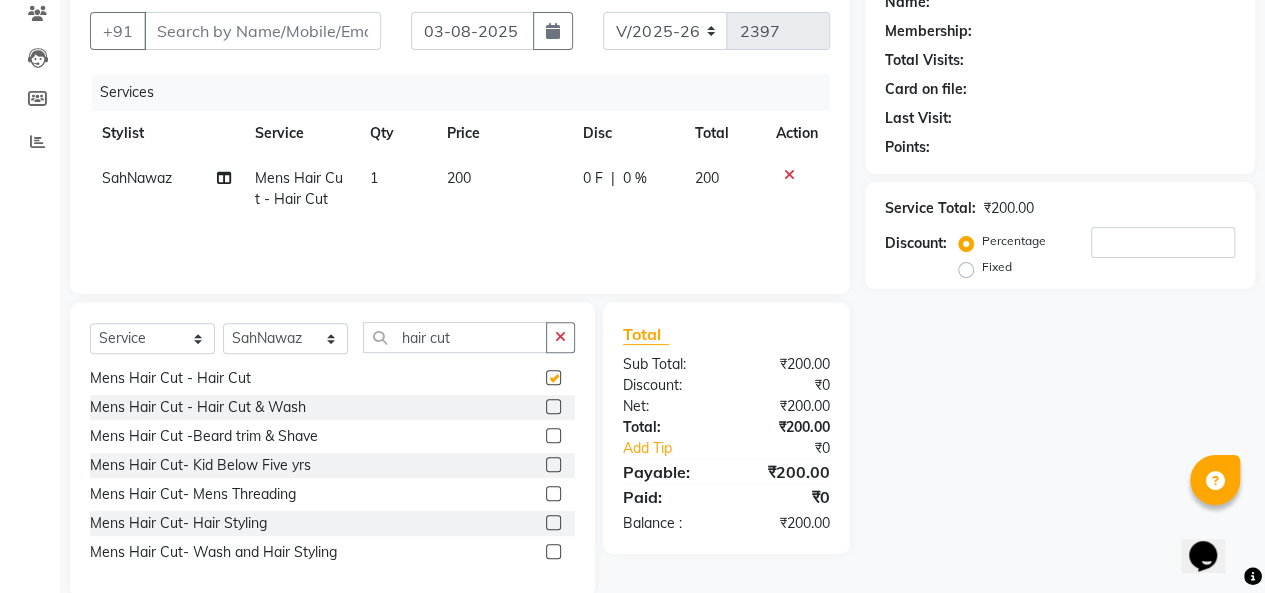 checkbox on "false" 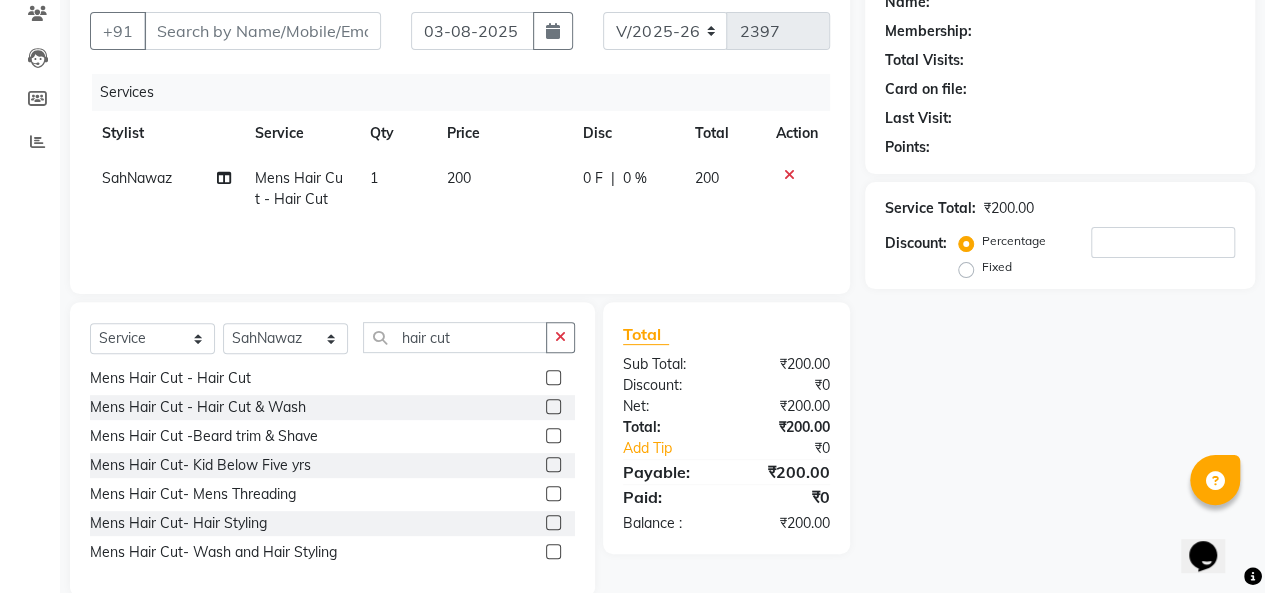 click on "200" 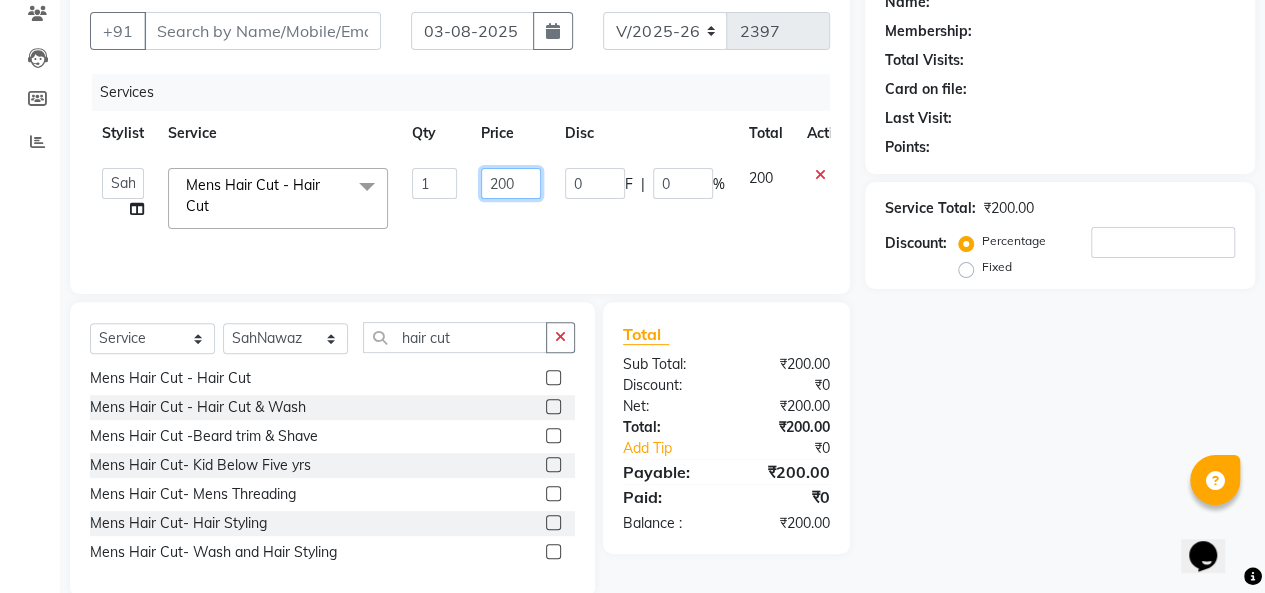 click on "200" 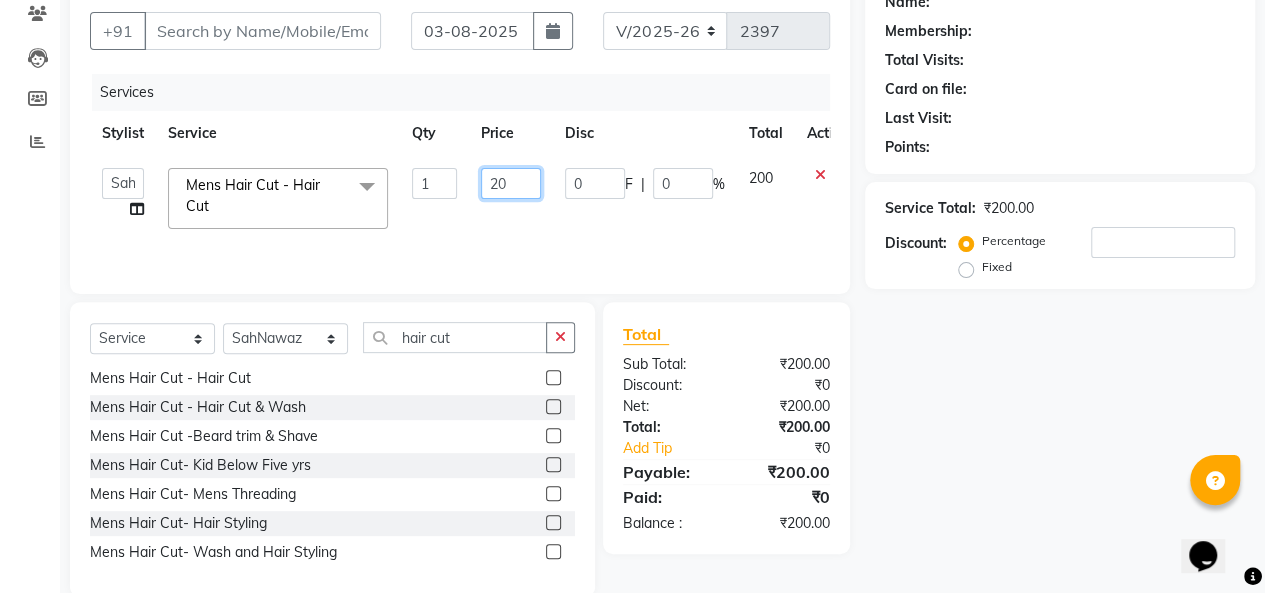 type on "2" 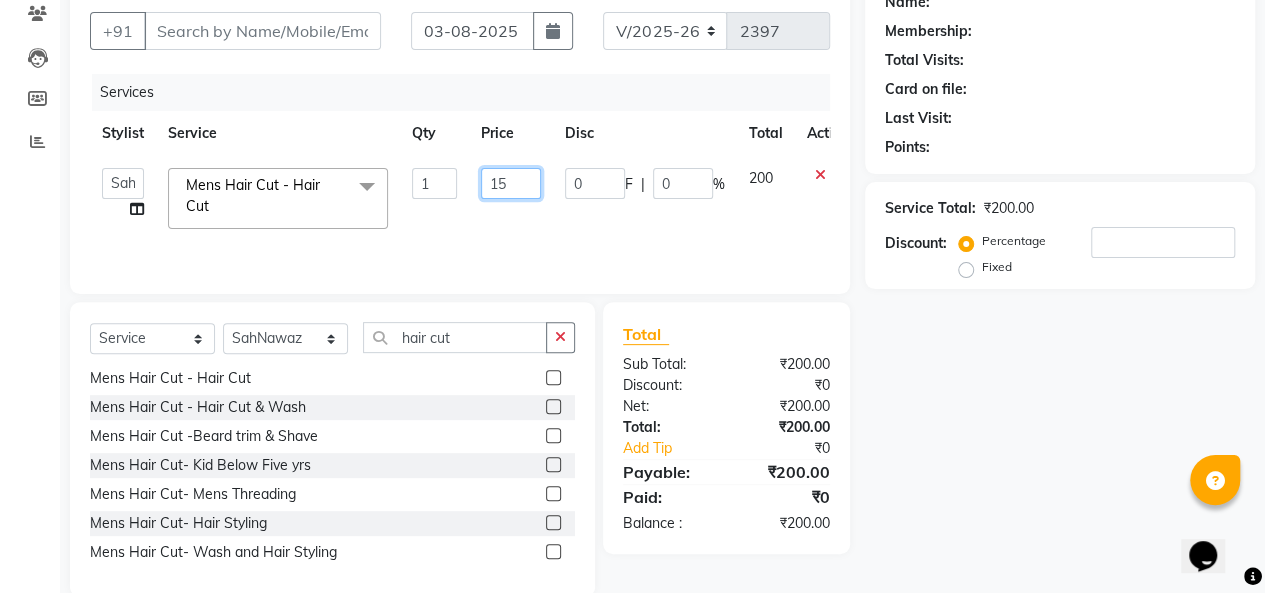 type on "150" 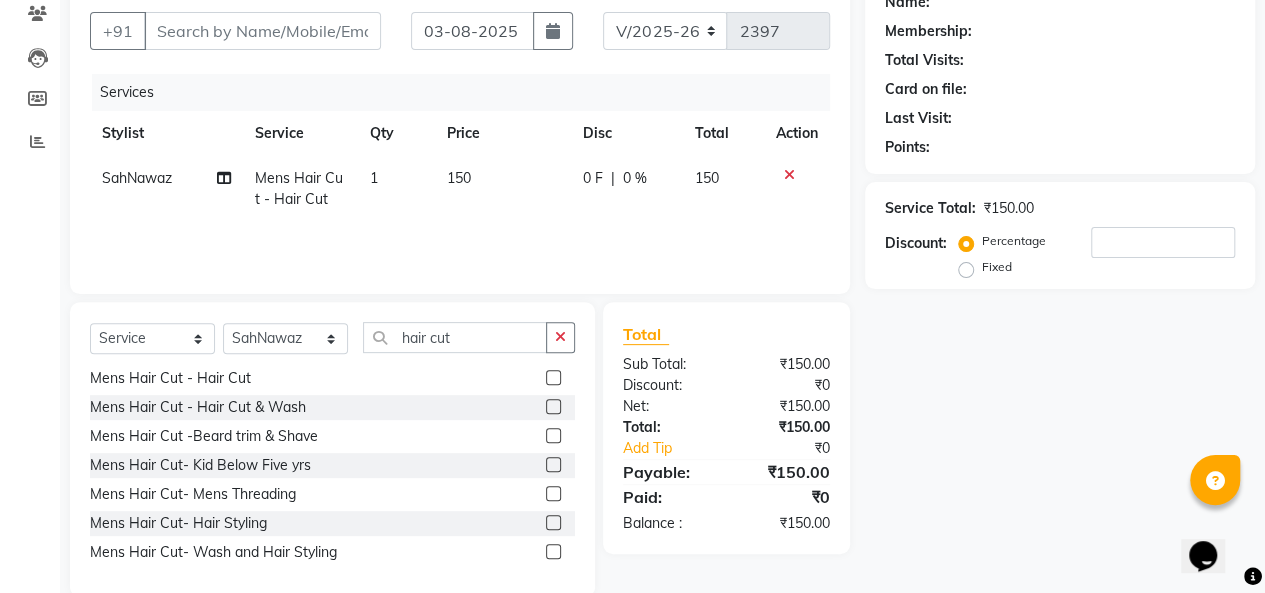click on "Name: Membership: Total Visits: Card on file: Last Visit: Points: Service Total: ₹150.00 Discount: Percentage Fixed" 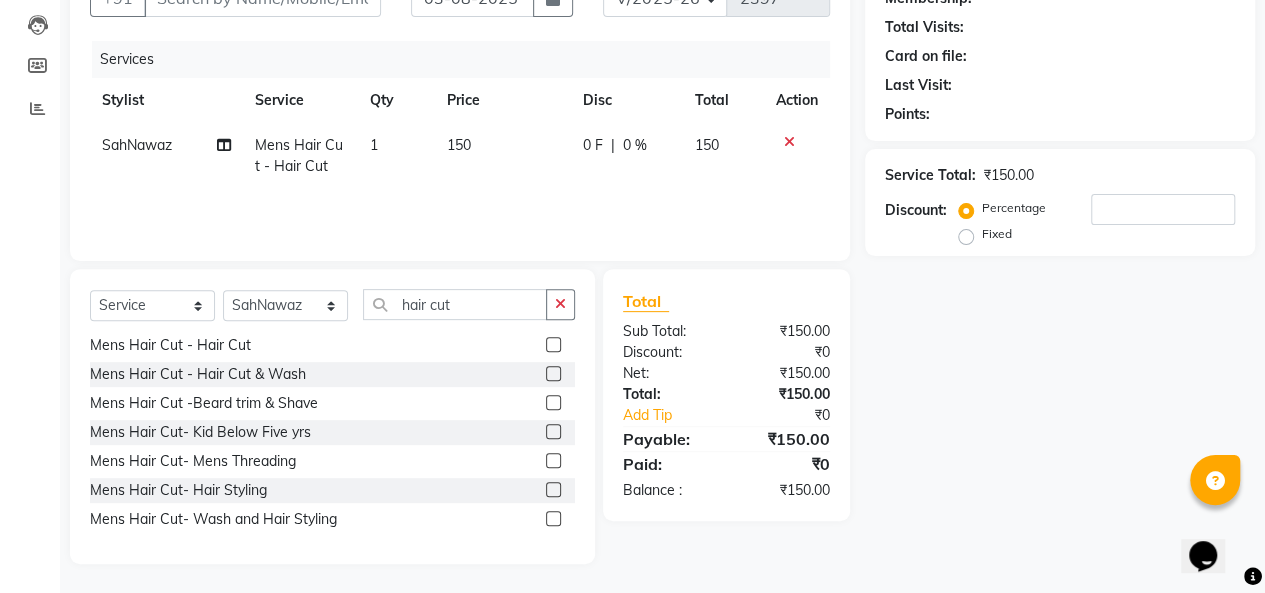 scroll, scrollTop: 18, scrollLeft: 0, axis: vertical 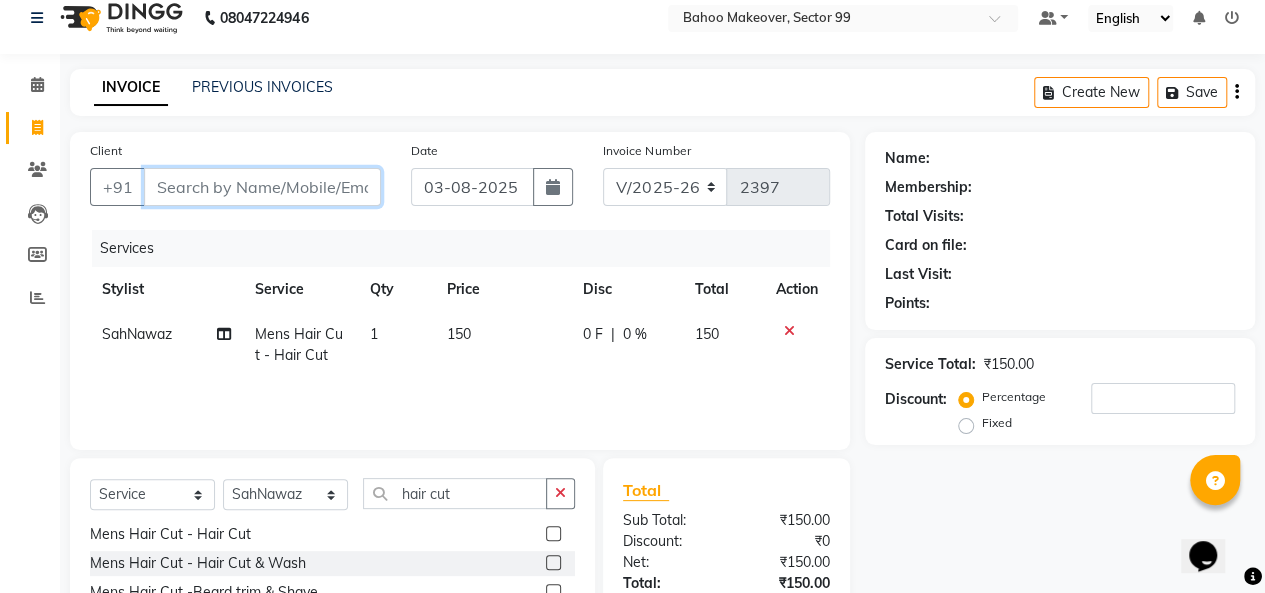 click on "Client" at bounding box center [262, 187] 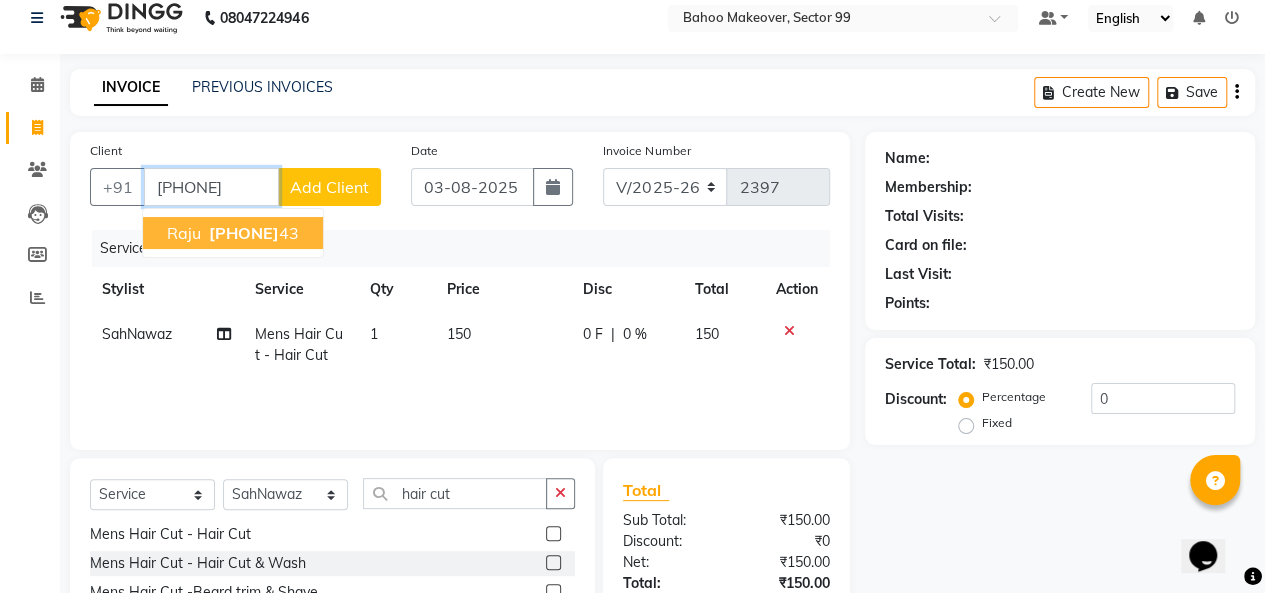 click on "[NUMBER]" at bounding box center [252, 233] 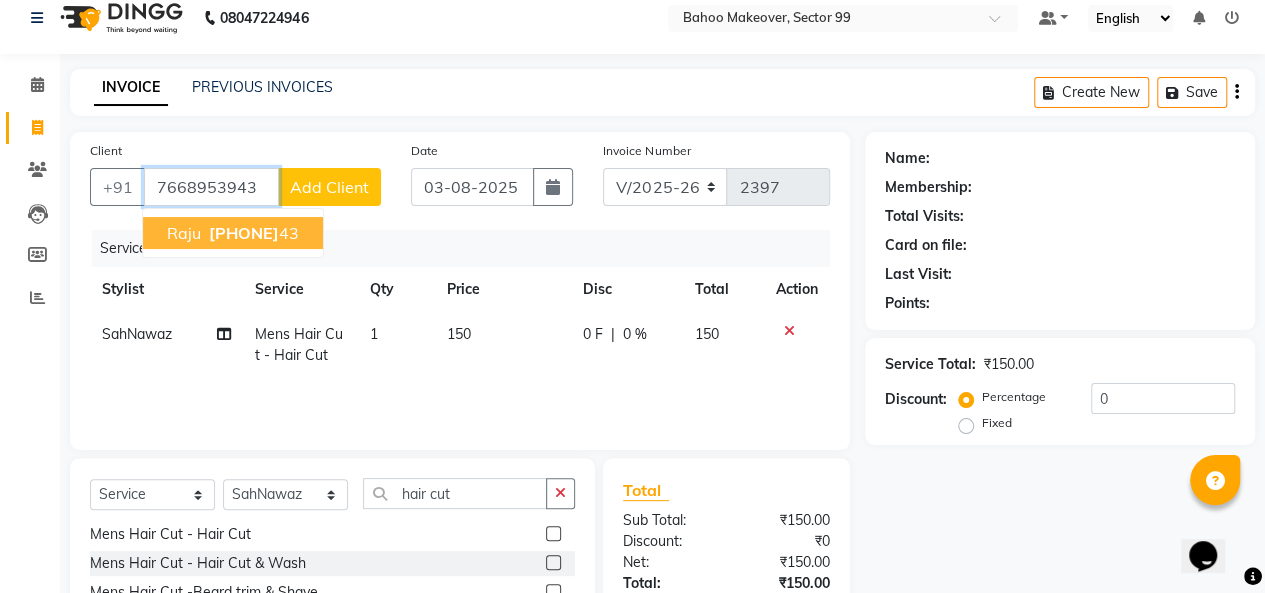 type on "7668953943" 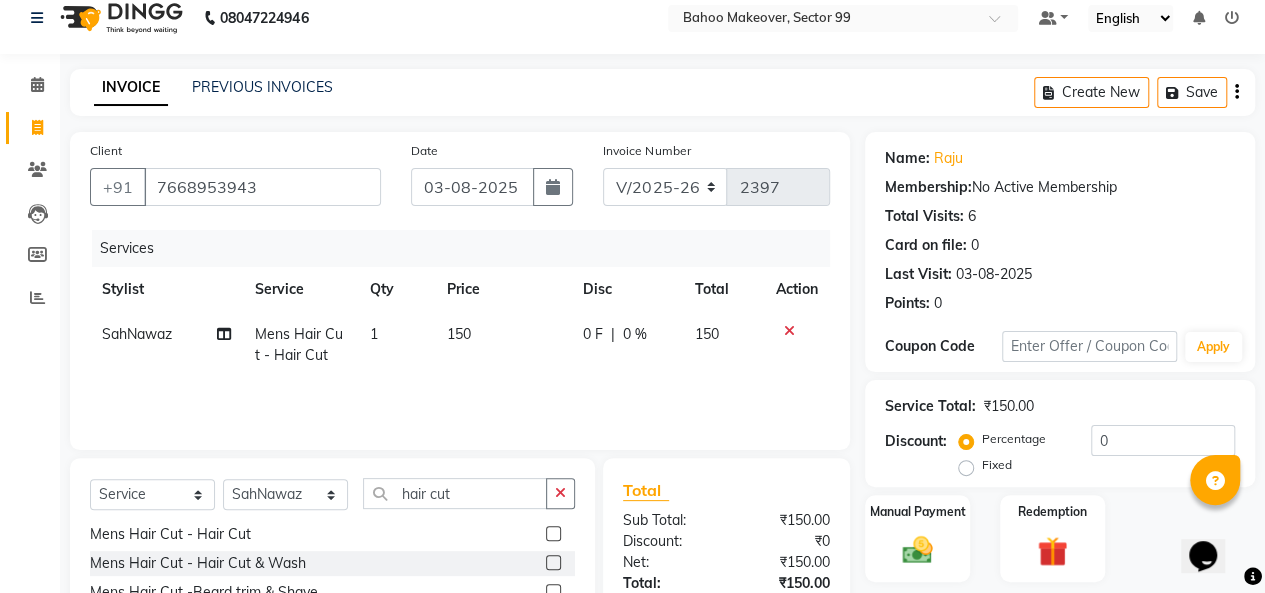 scroll, scrollTop: 207, scrollLeft: 0, axis: vertical 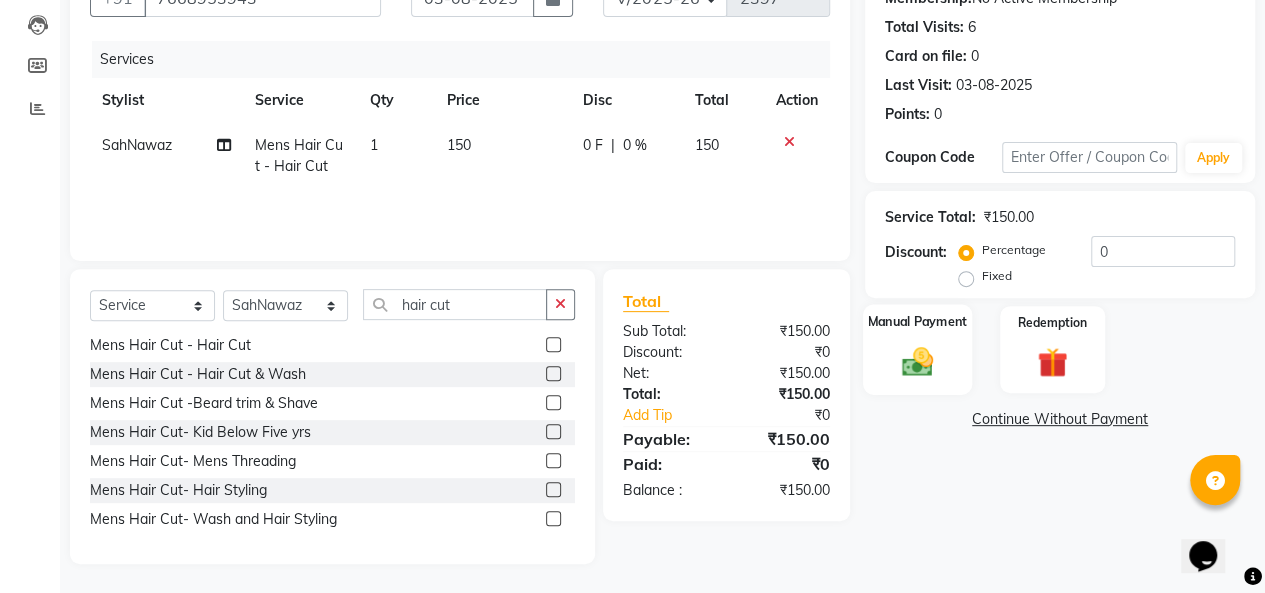 click on "Manual Payment" 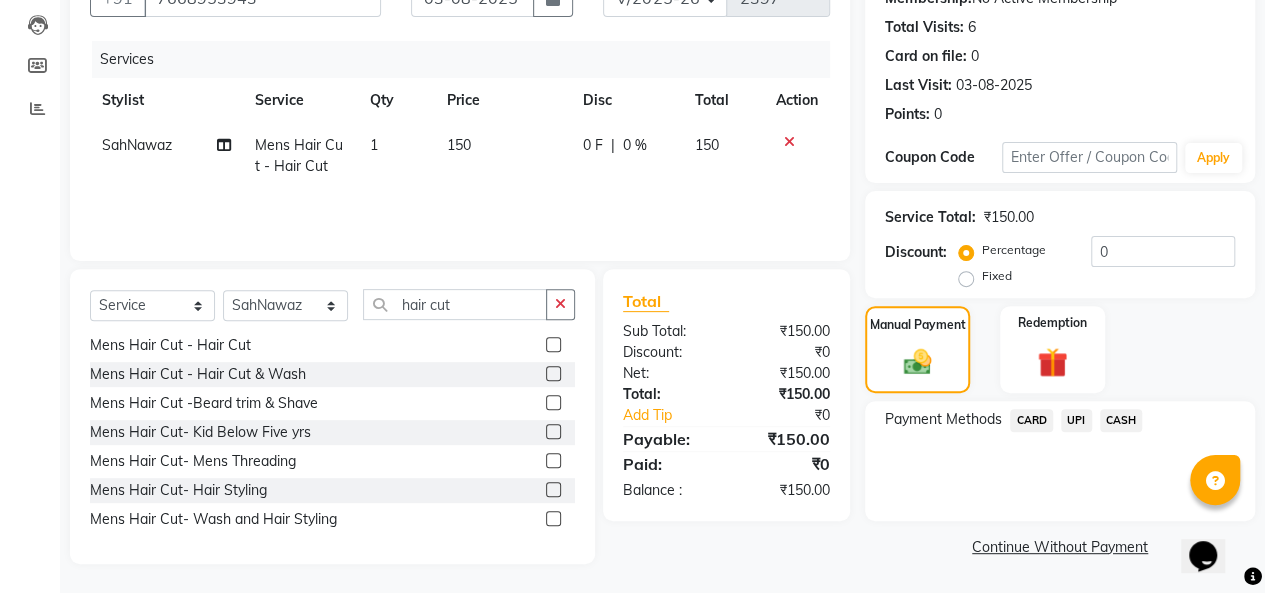 click on "UPI" 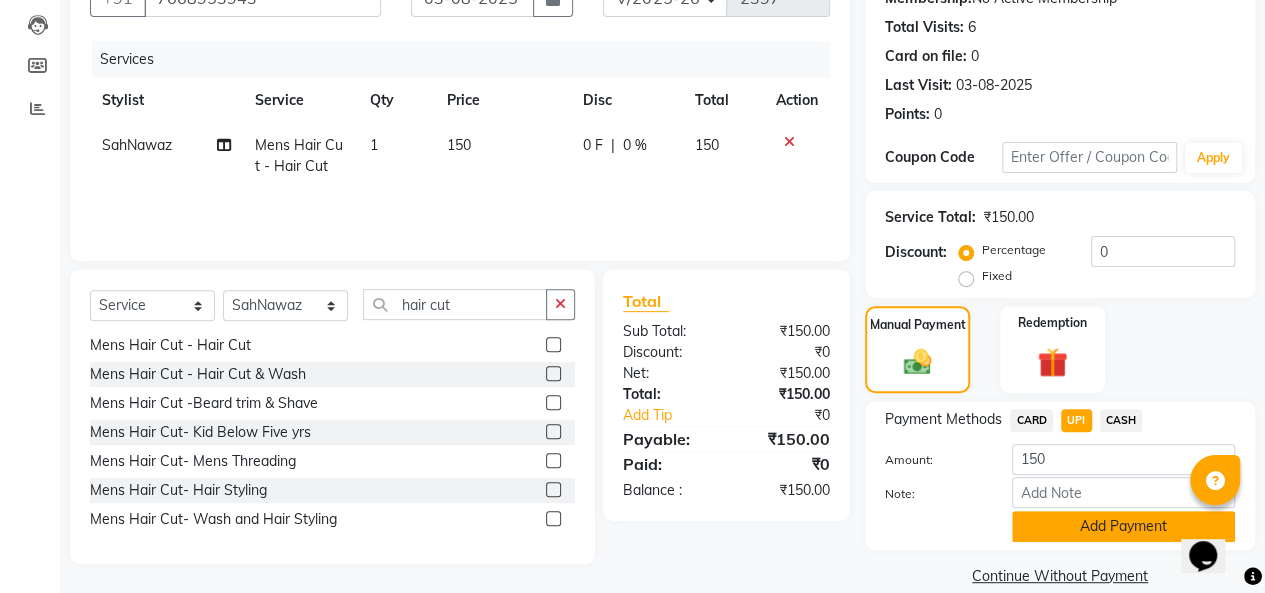 click on "Add Payment" 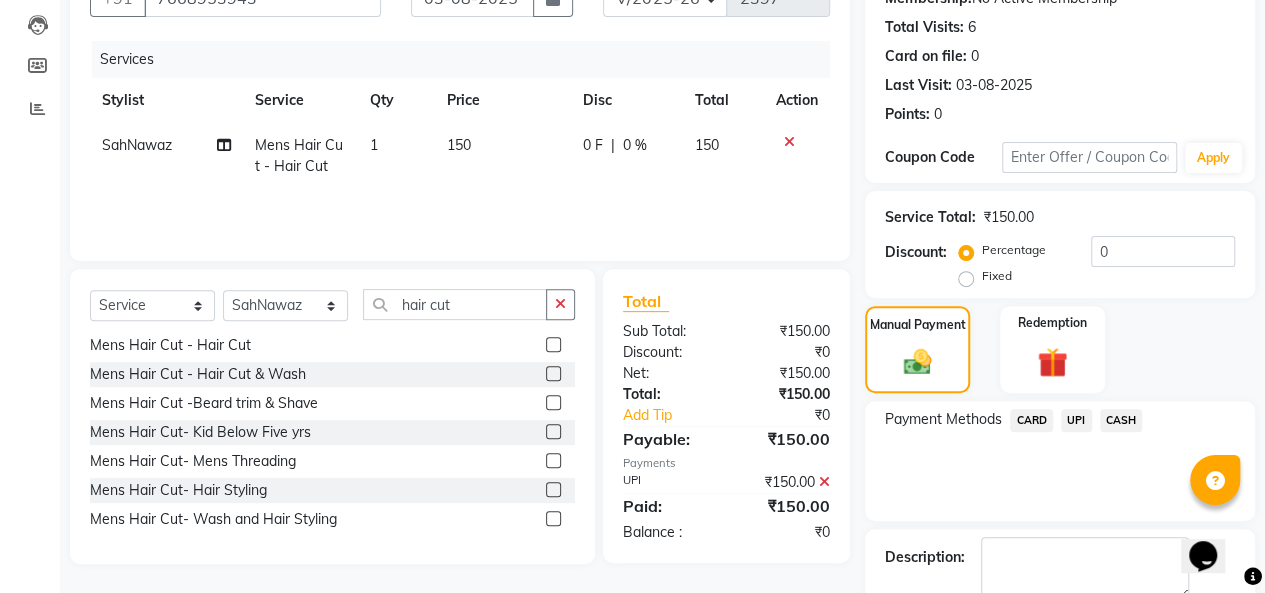 scroll, scrollTop: 316, scrollLeft: 0, axis: vertical 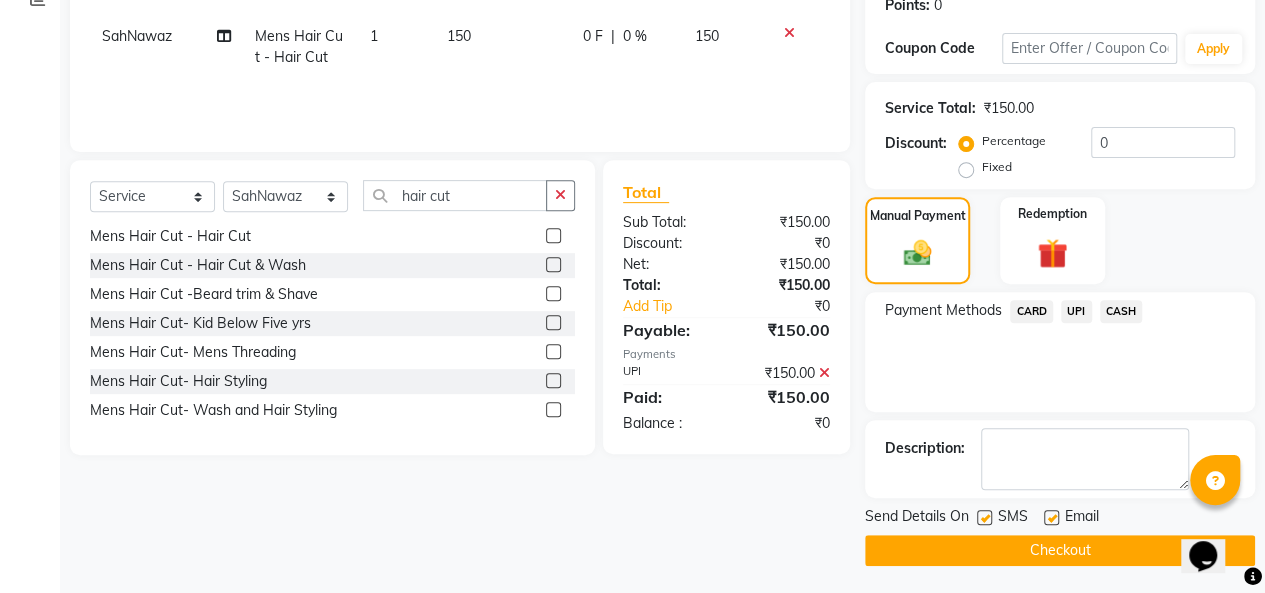click on "Checkout" 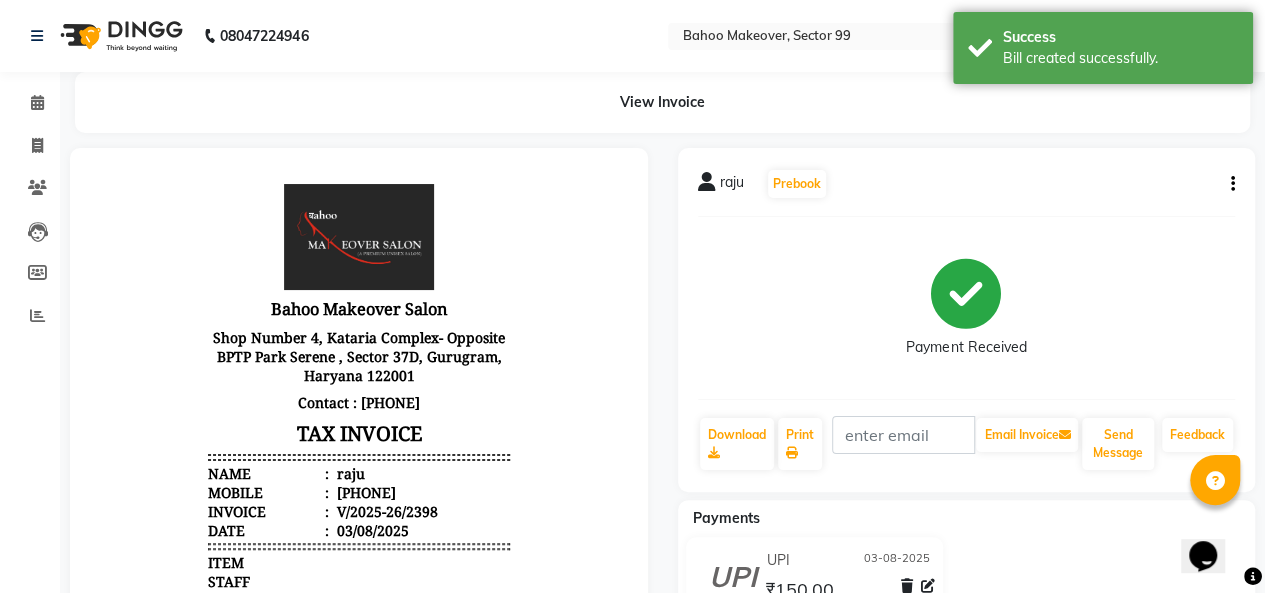 scroll, scrollTop: 0, scrollLeft: 0, axis: both 